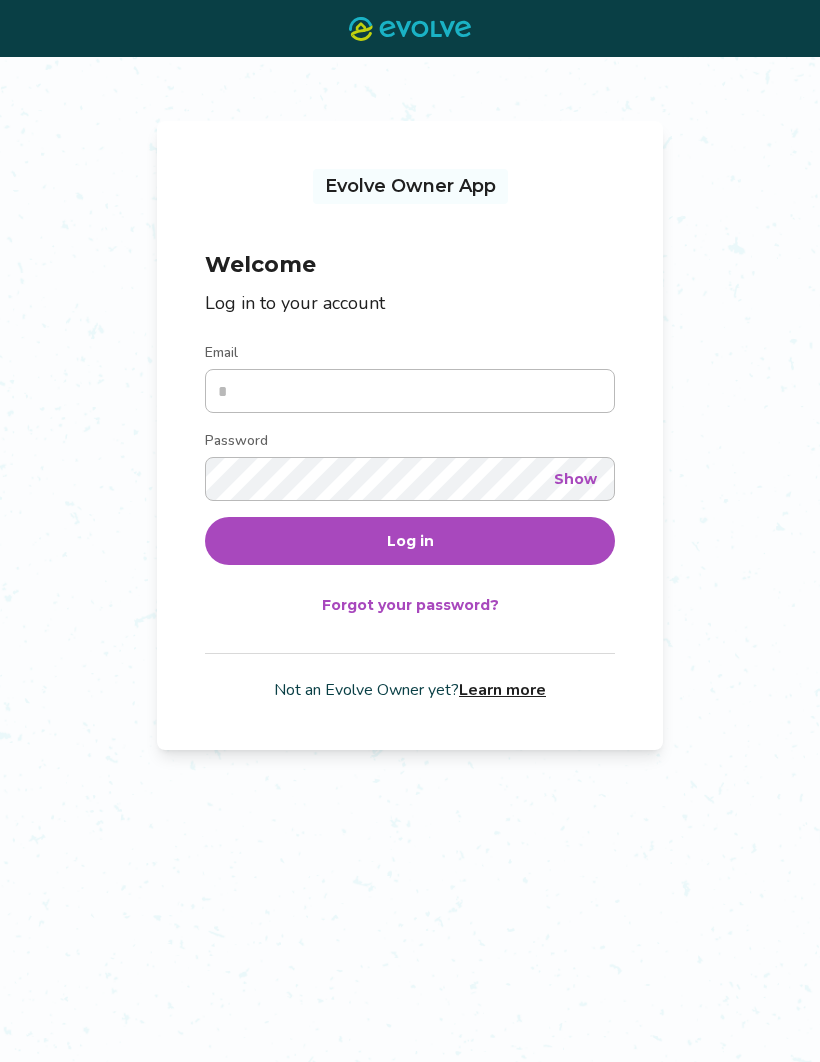 scroll, scrollTop: 0, scrollLeft: 0, axis: both 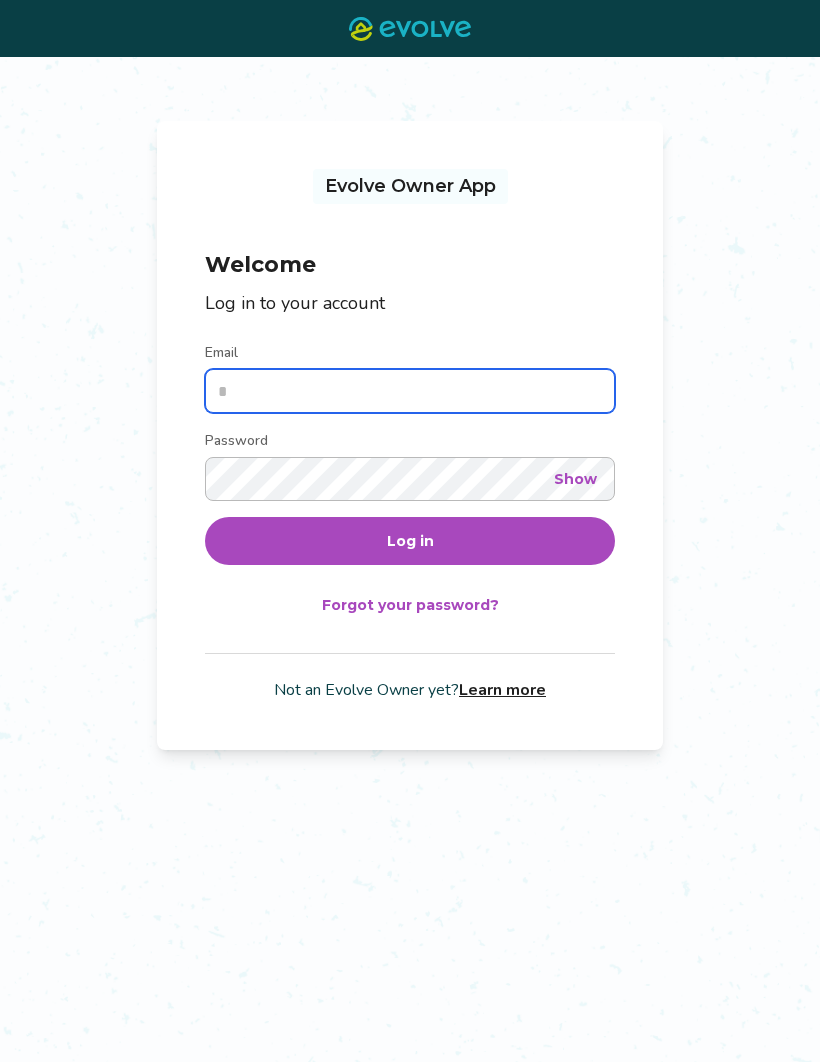 type on "**********" 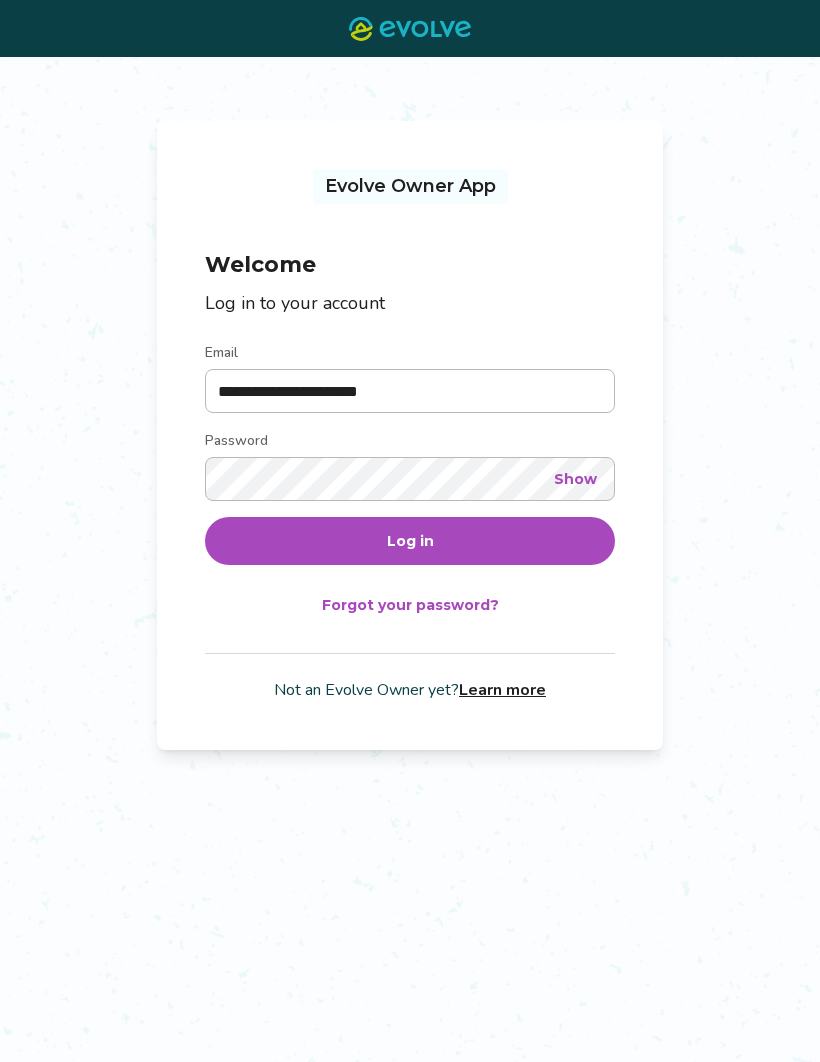 click on "Log in" at bounding box center [410, 541] 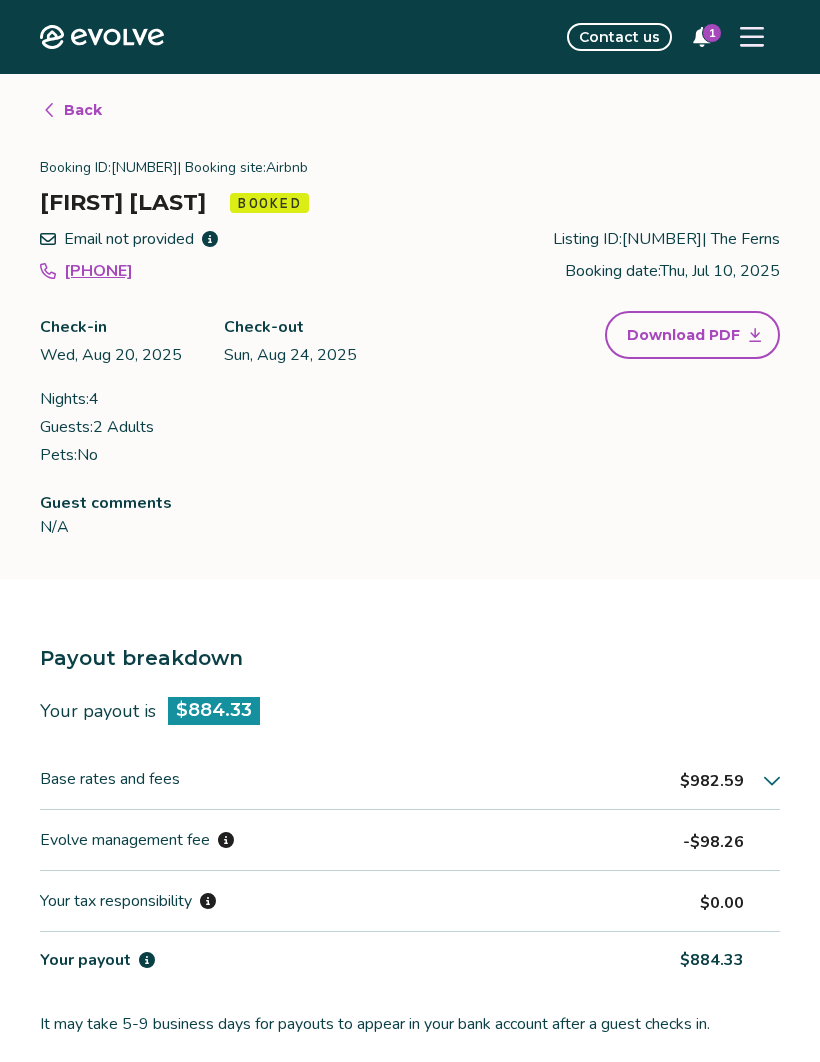 click 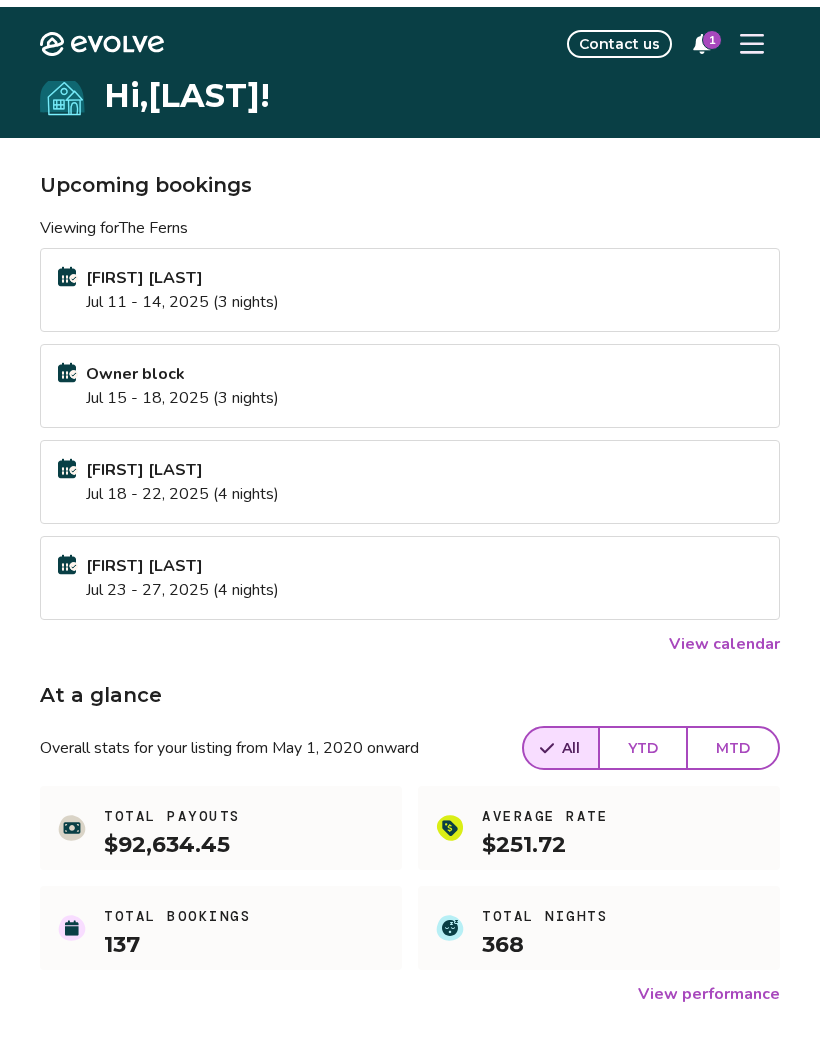 scroll, scrollTop: 0, scrollLeft: 0, axis: both 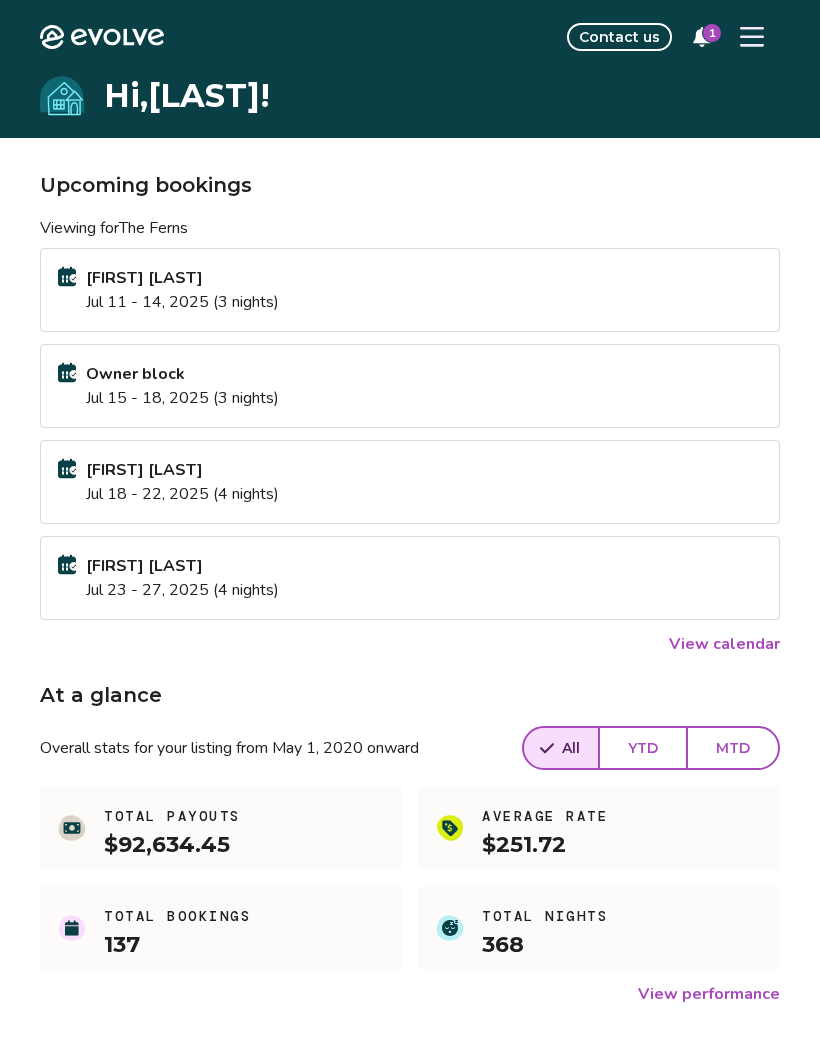 click 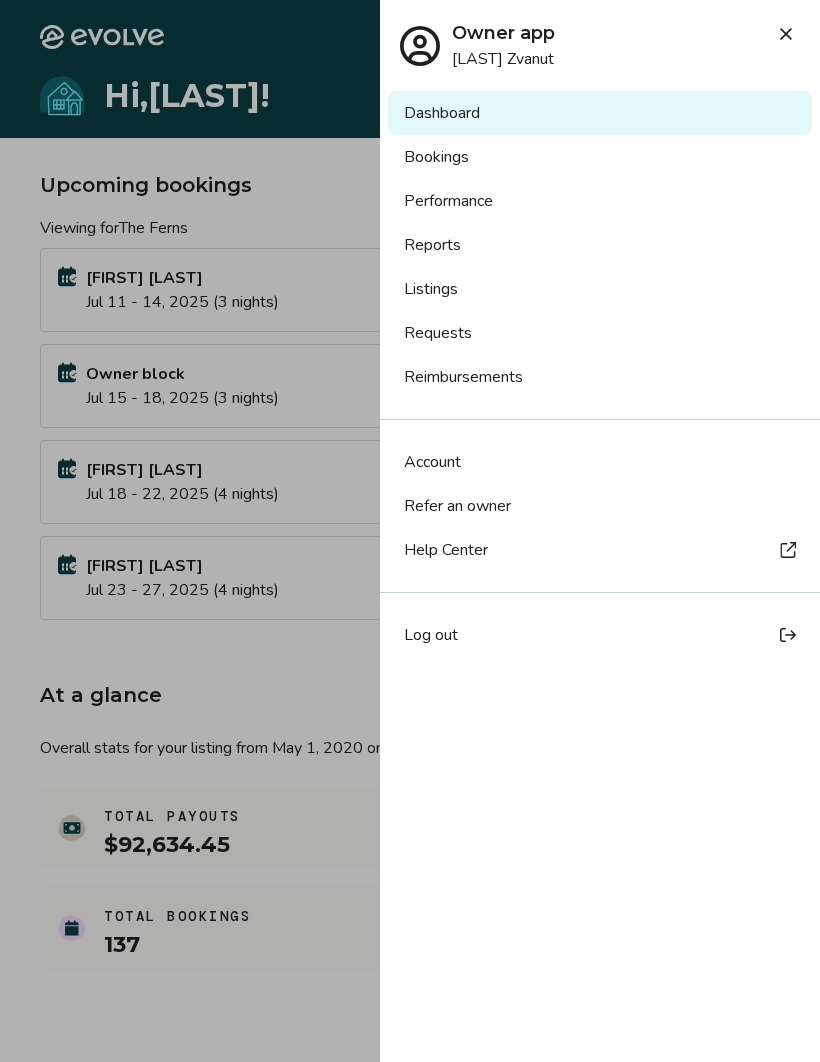 click on "Bookings" at bounding box center [600, 157] 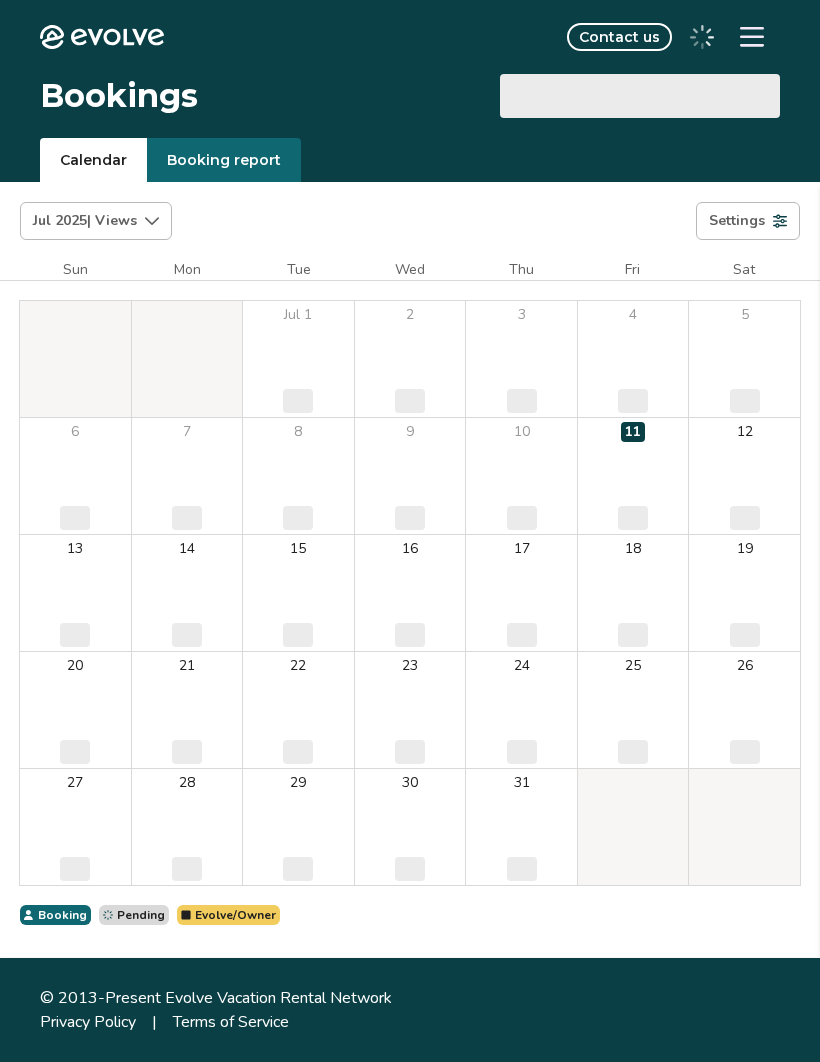 scroll, scrollTop: 0, scrollLeft: 0, axis: both 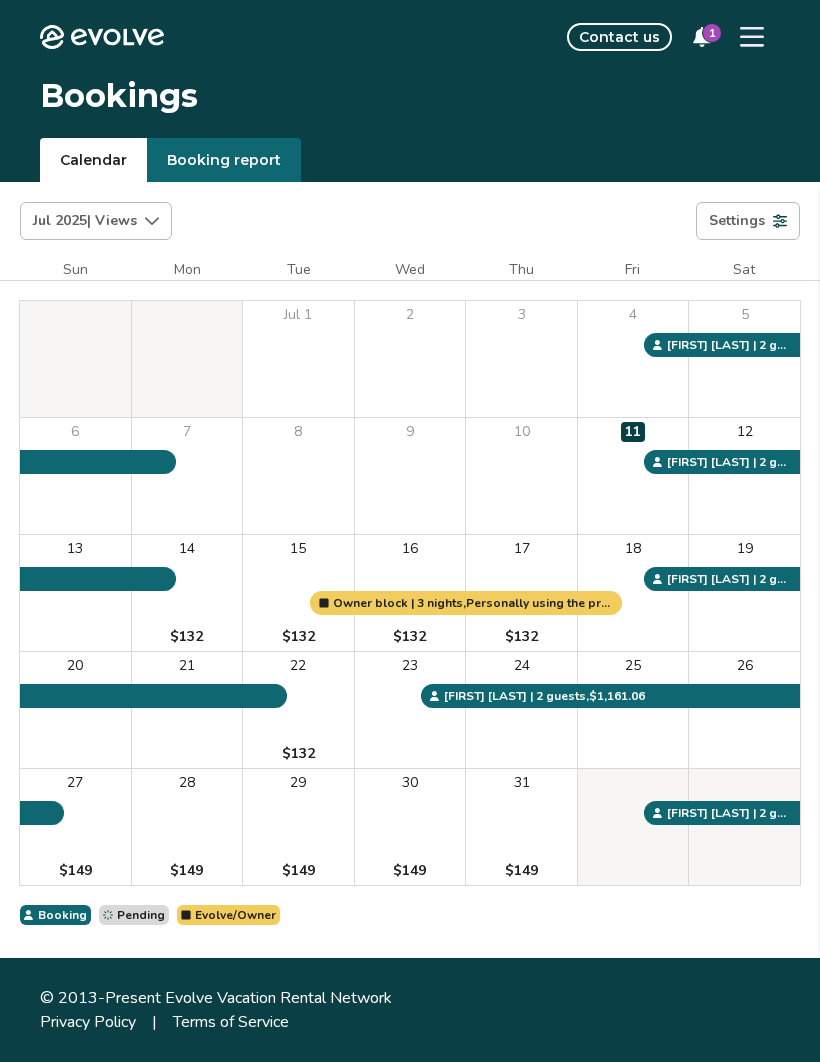 click on "Jul 2025  | Views" at bounding box center [85, 221] 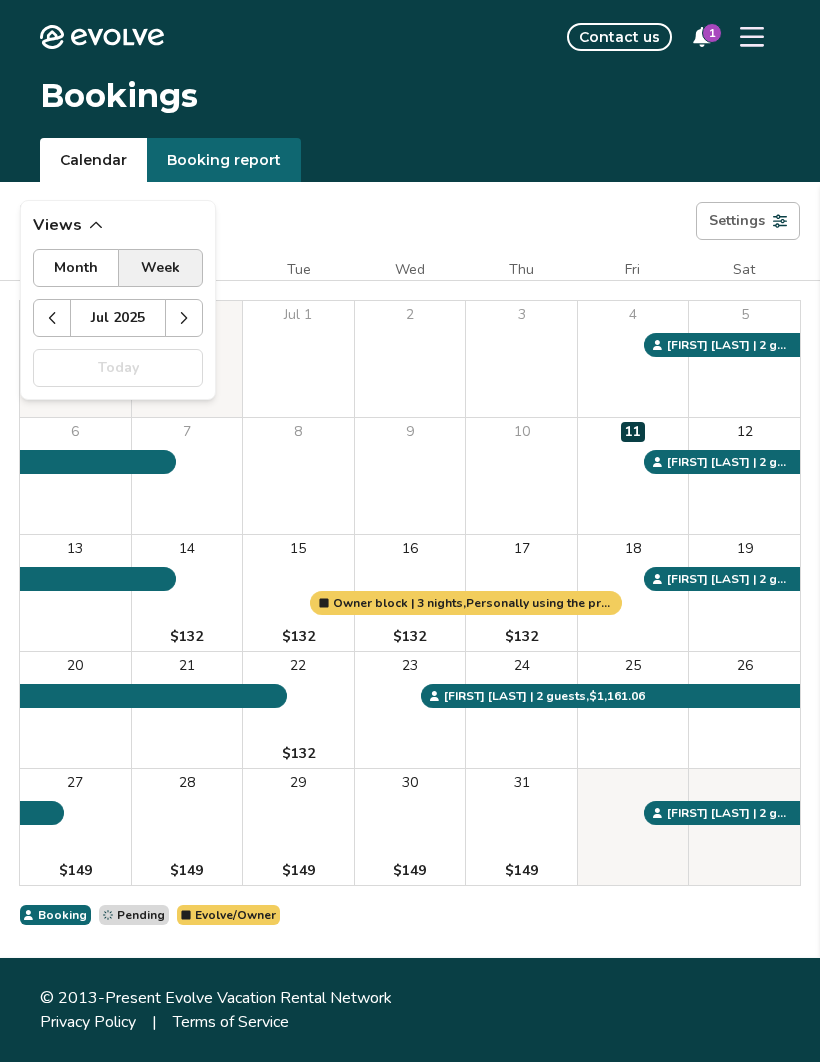 click 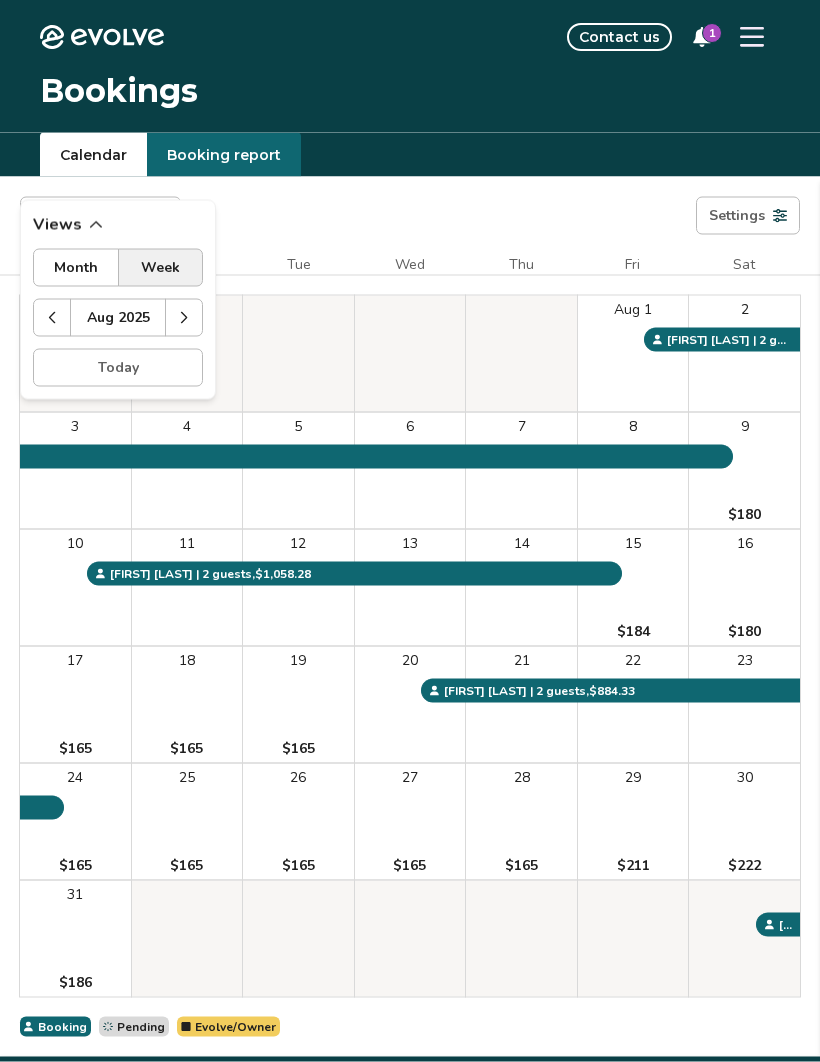 scroll, scrollTop: 0, scrollLeft: 0, axis: both 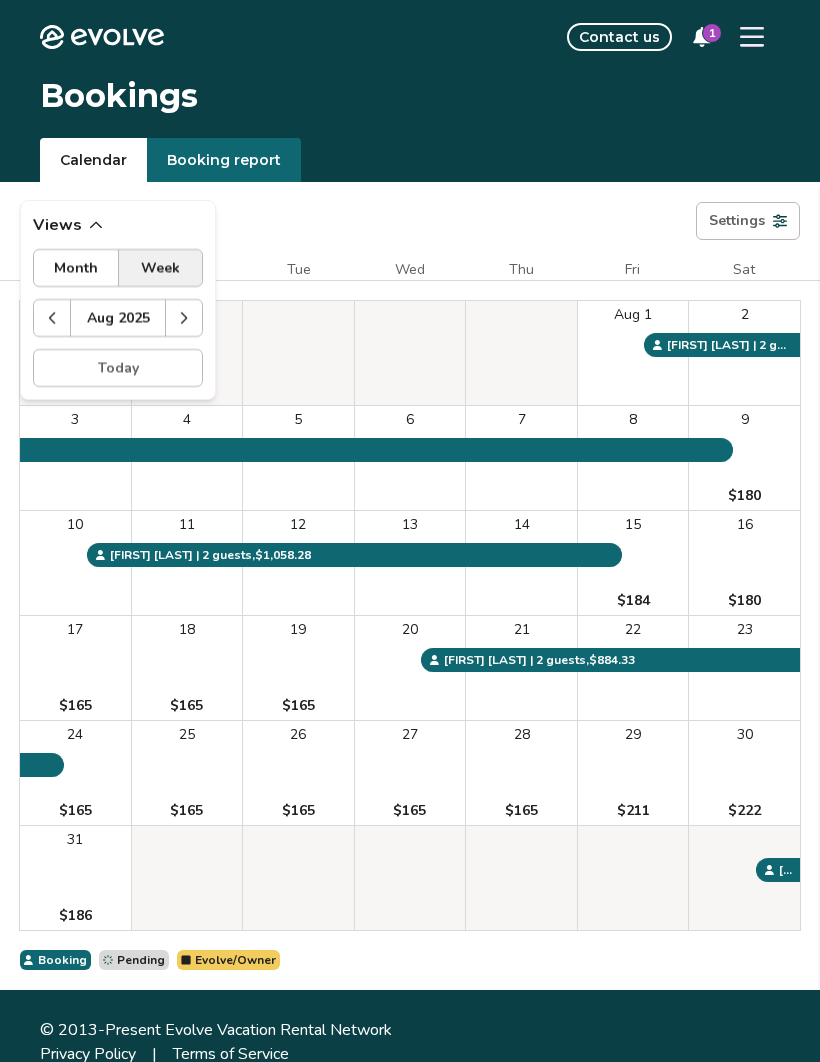 click 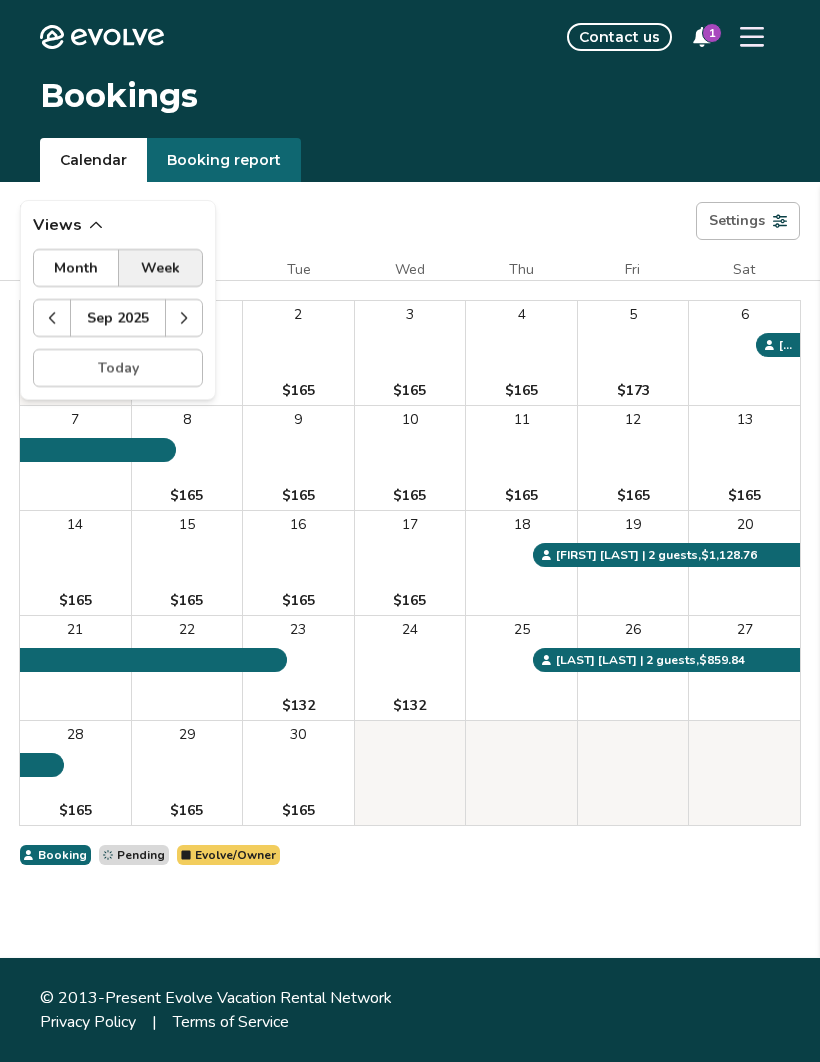 click at bounding box center (184, 318) 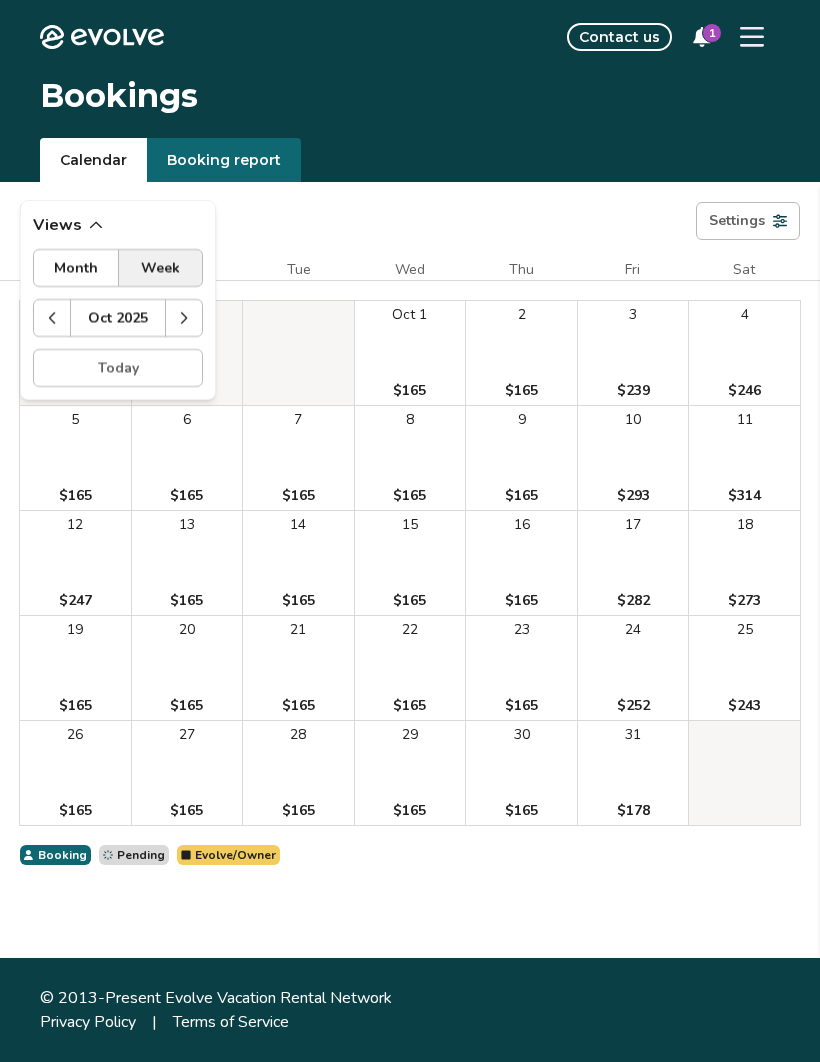 click 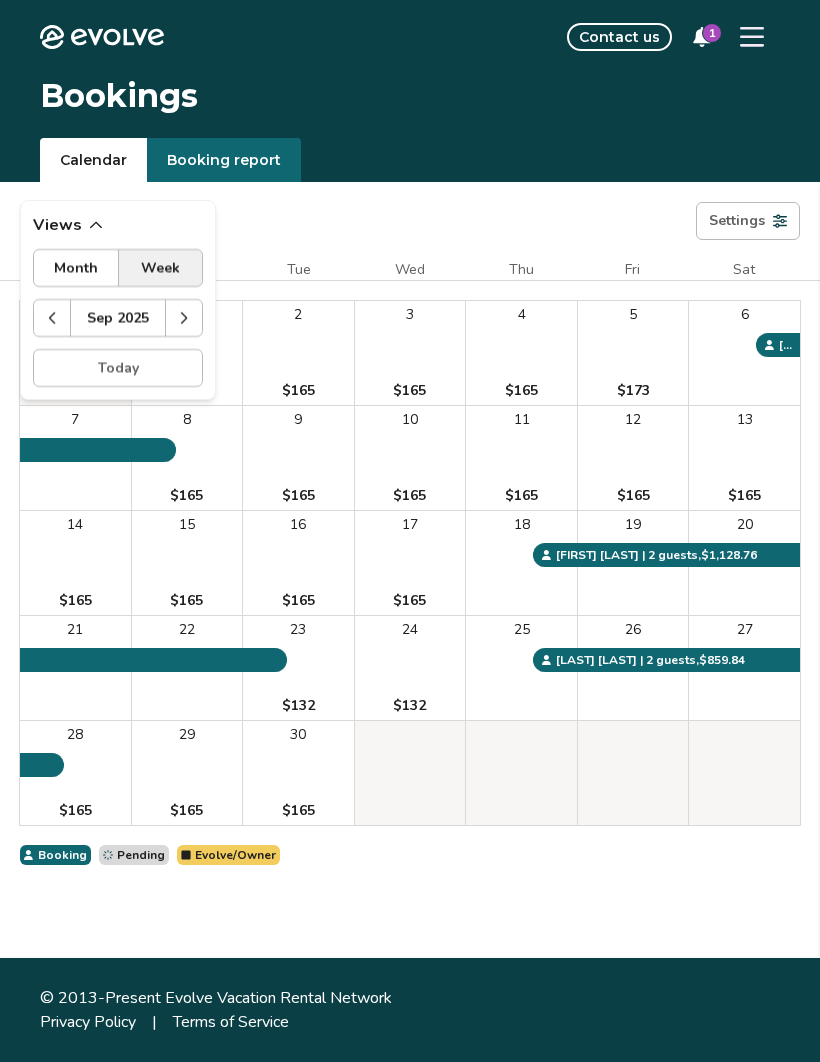click 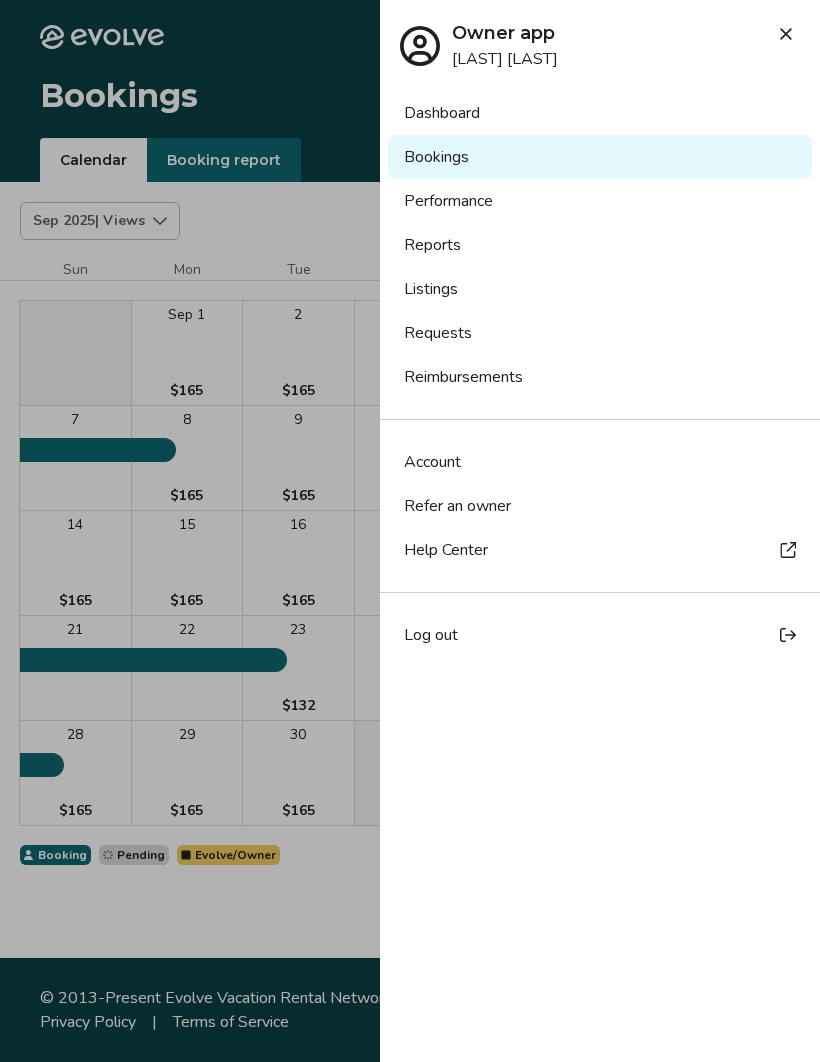 click on "Listings" at bounding box center (600, 289) 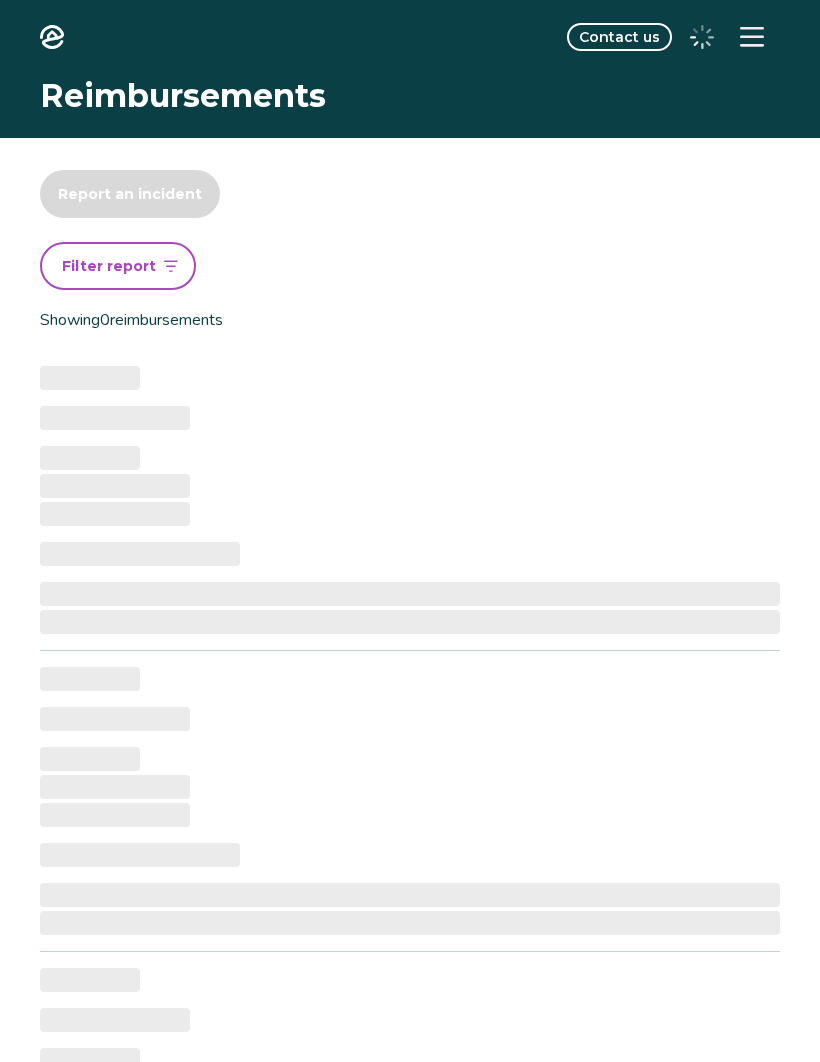 scroll, scrollTop: 0, scrollLeft: 0, axis: both 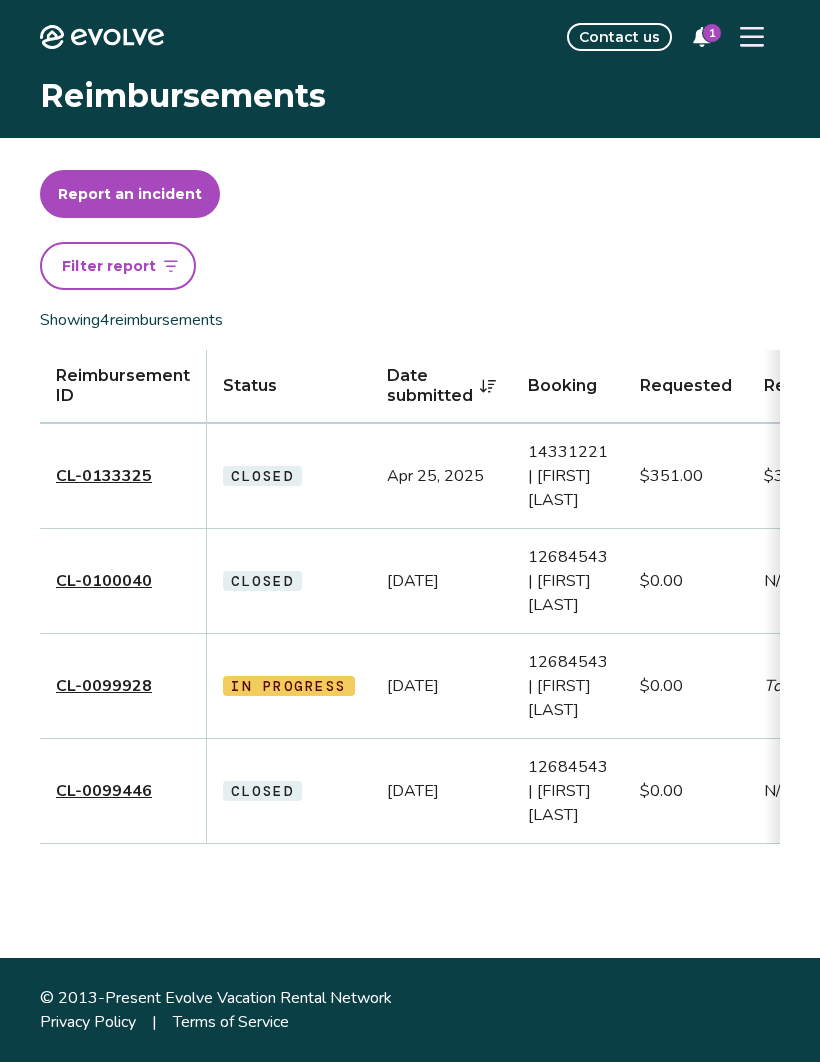 click 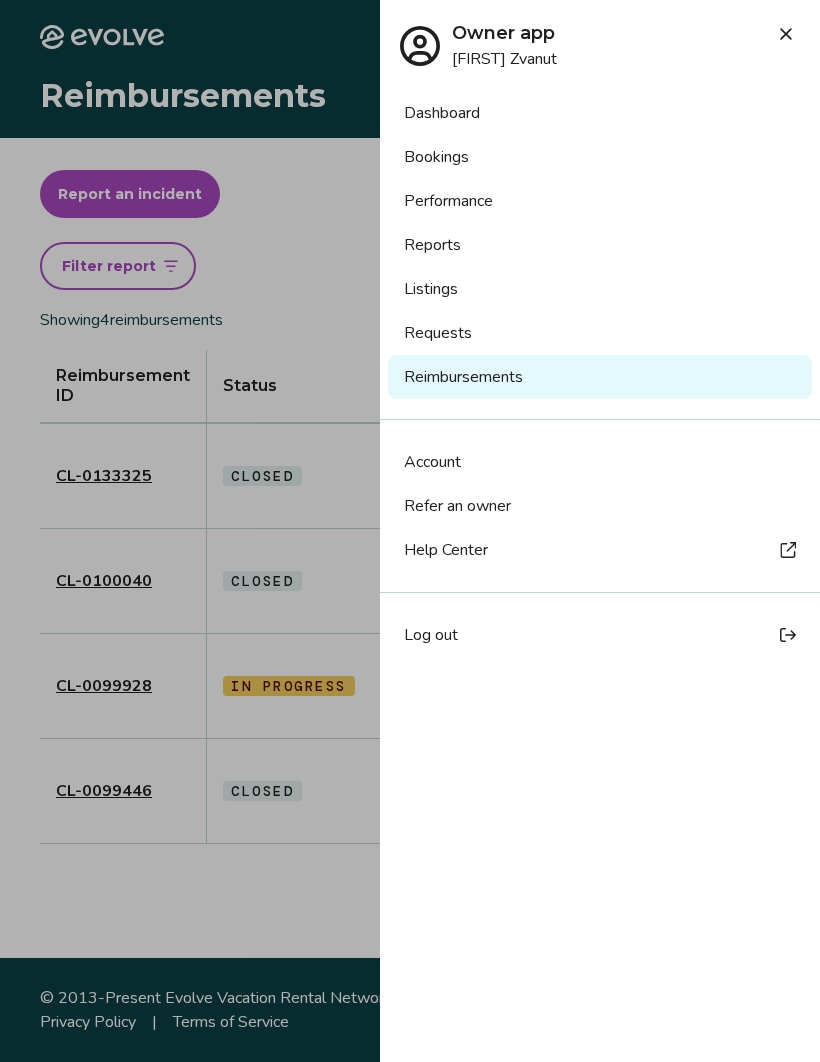 click on "Listings" at bounding box center [600, 289] 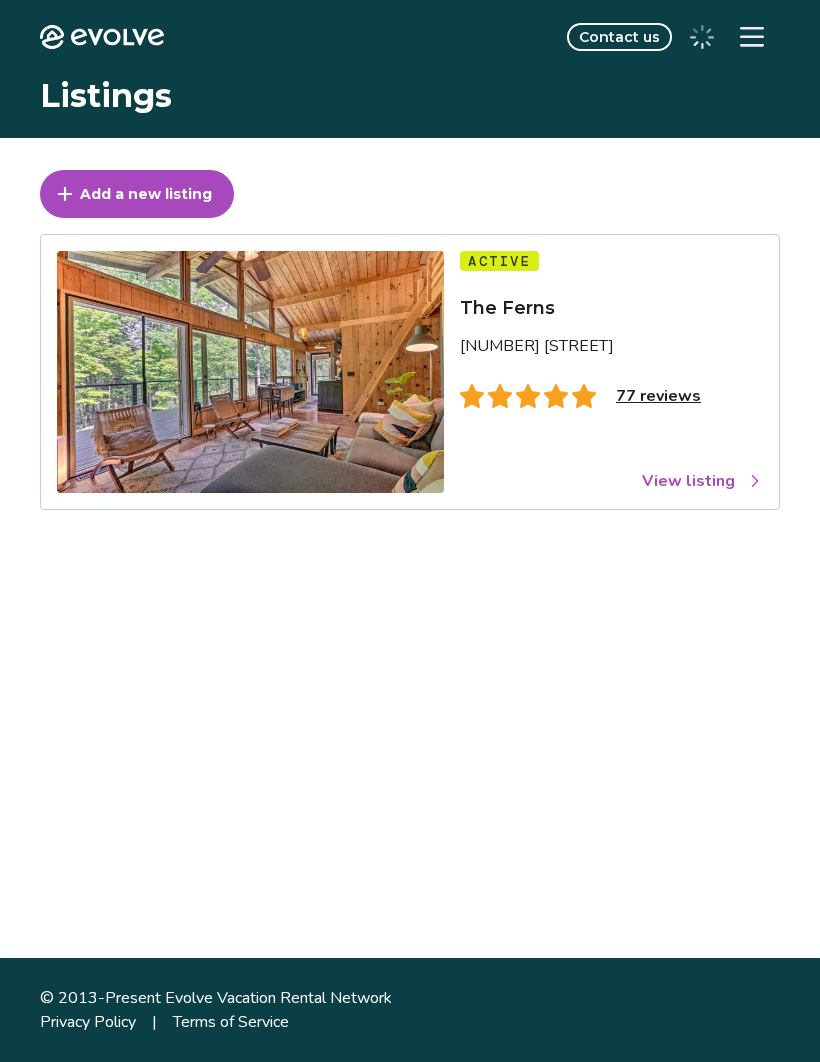 scroll, scrollTop: 0, scrollLeft: 0, axis: both 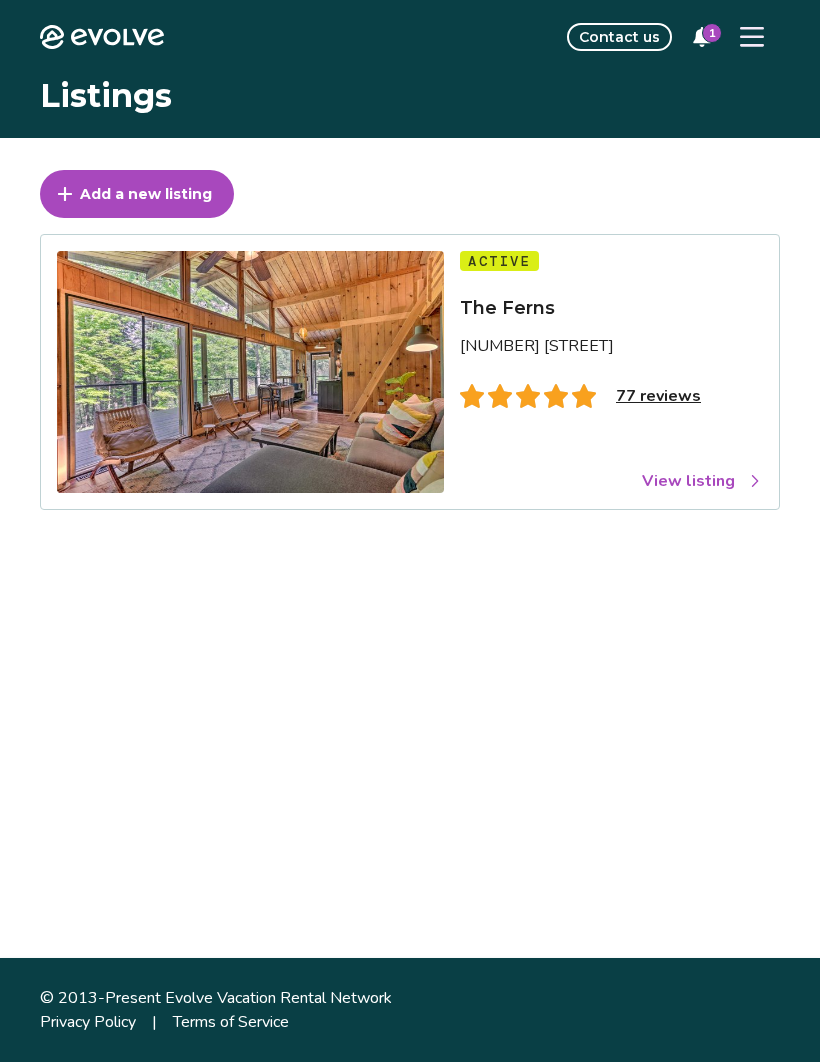 click on "View listing" at bounding box center [702, 481] 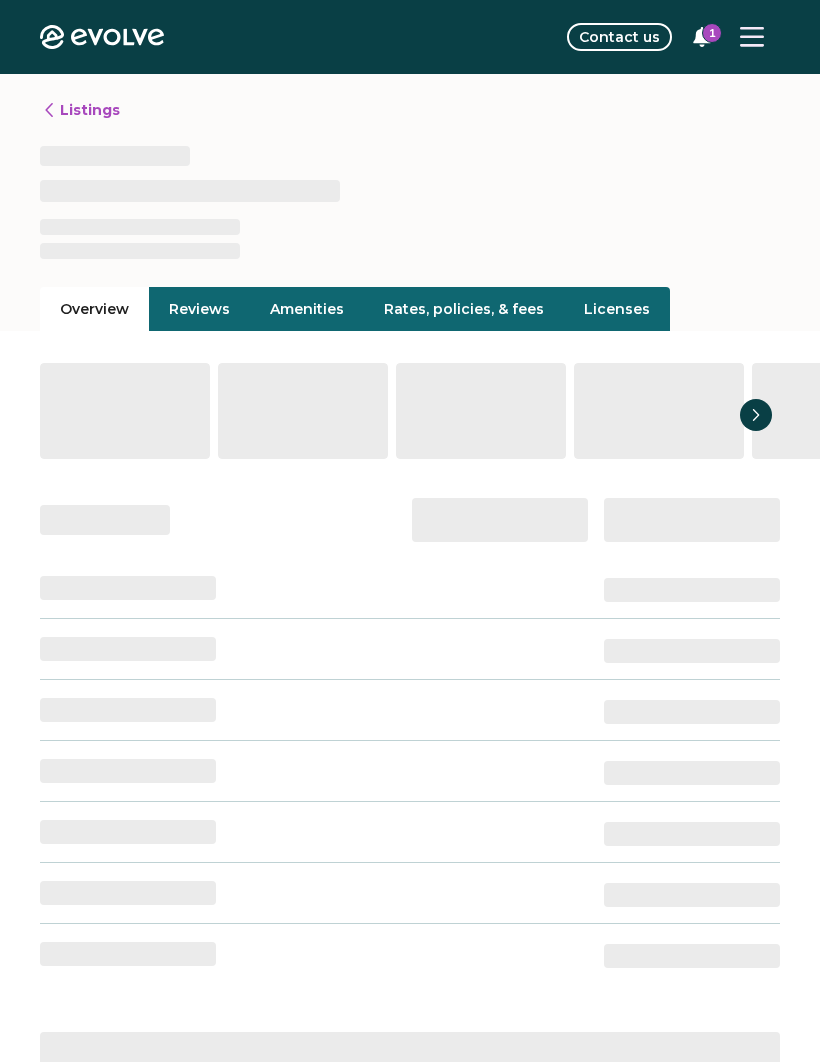 click on "Rates, policies, & fees" at bounding box center (464, 309) 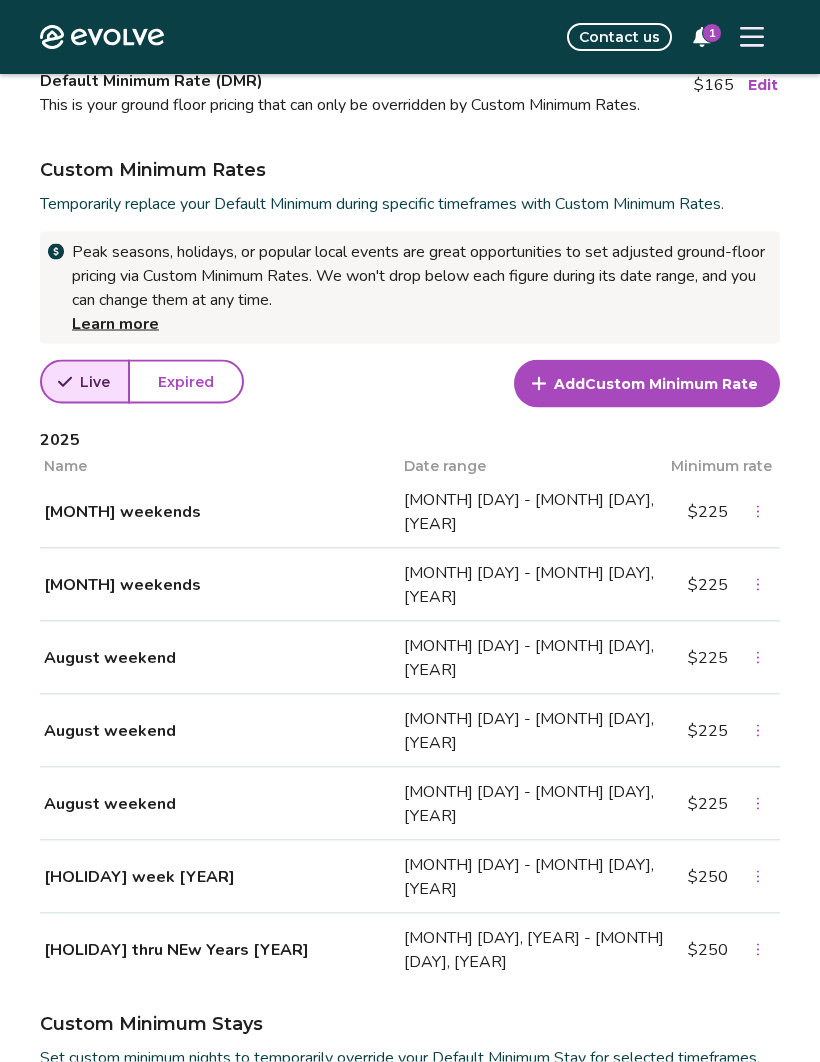 scroll, scrollTop: 546, scrollLeft: 0, axis: vertical 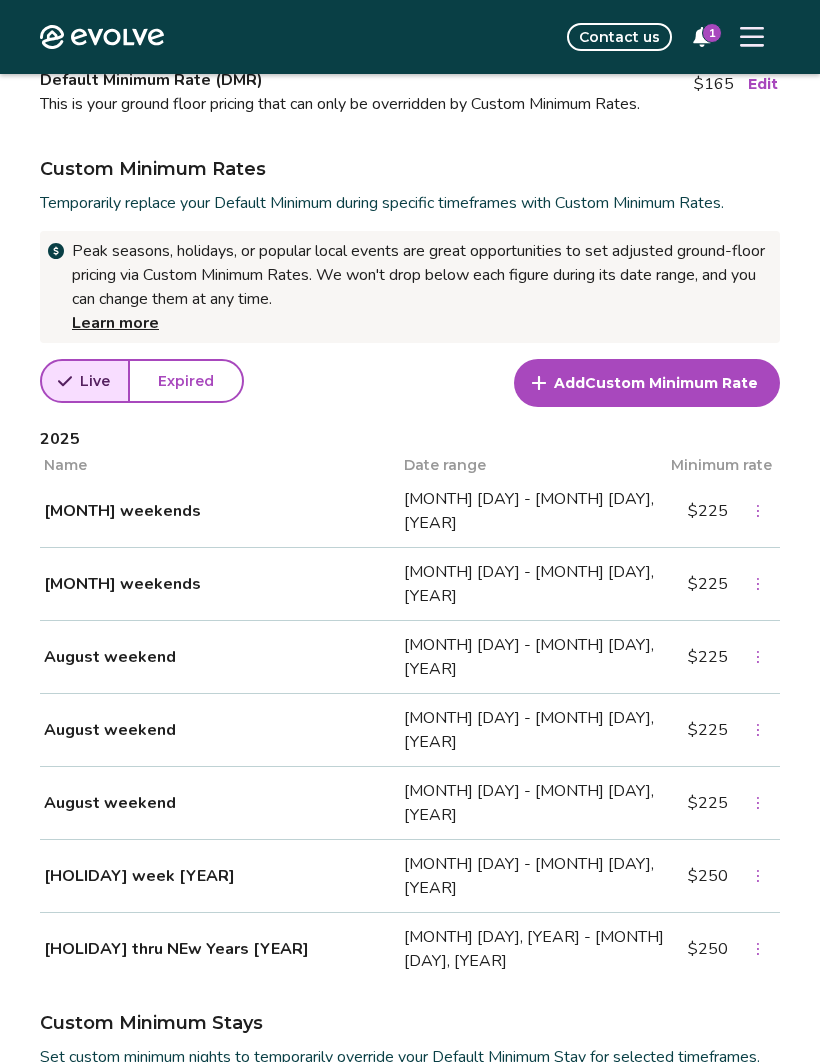 click on "Custom Minimum Rate" at bounding box center (671, 383) 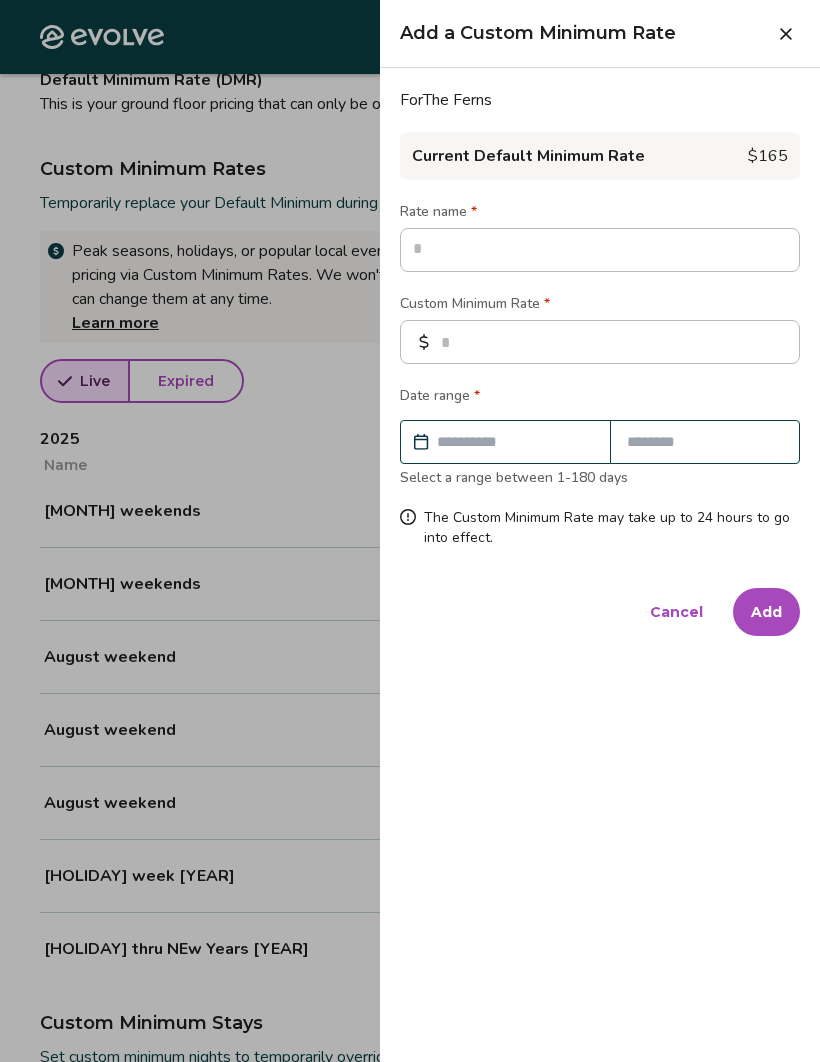 type on "*" 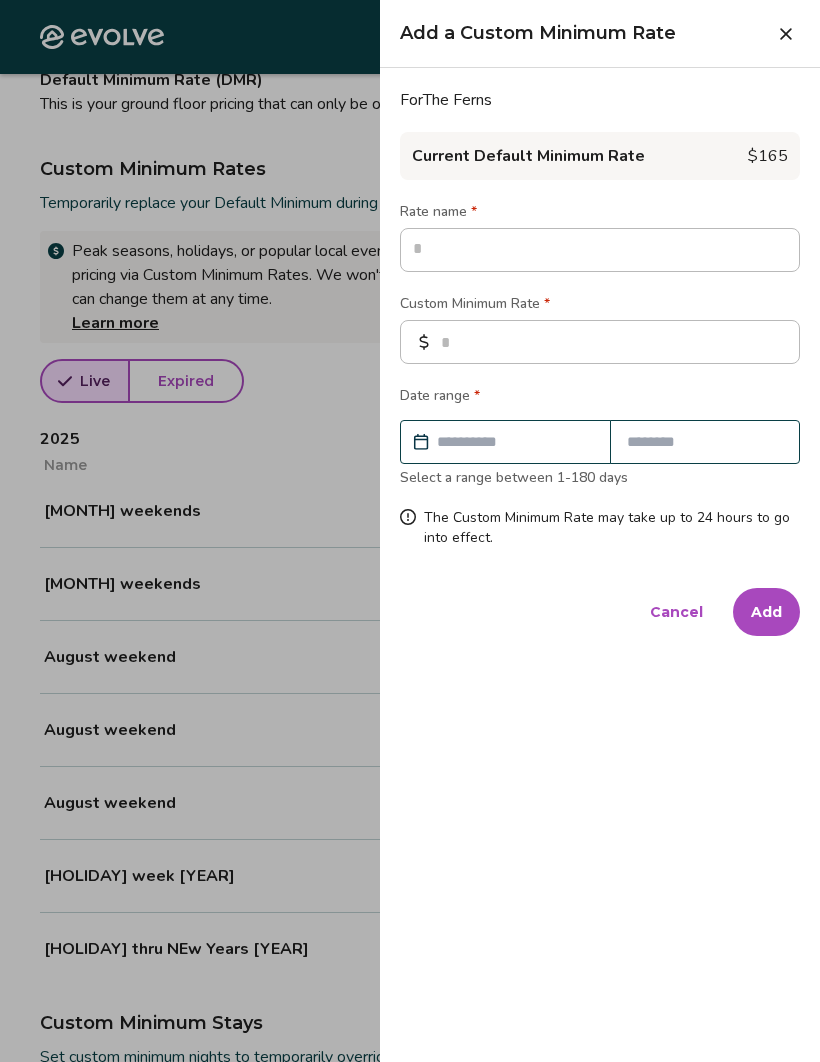 type on "*" 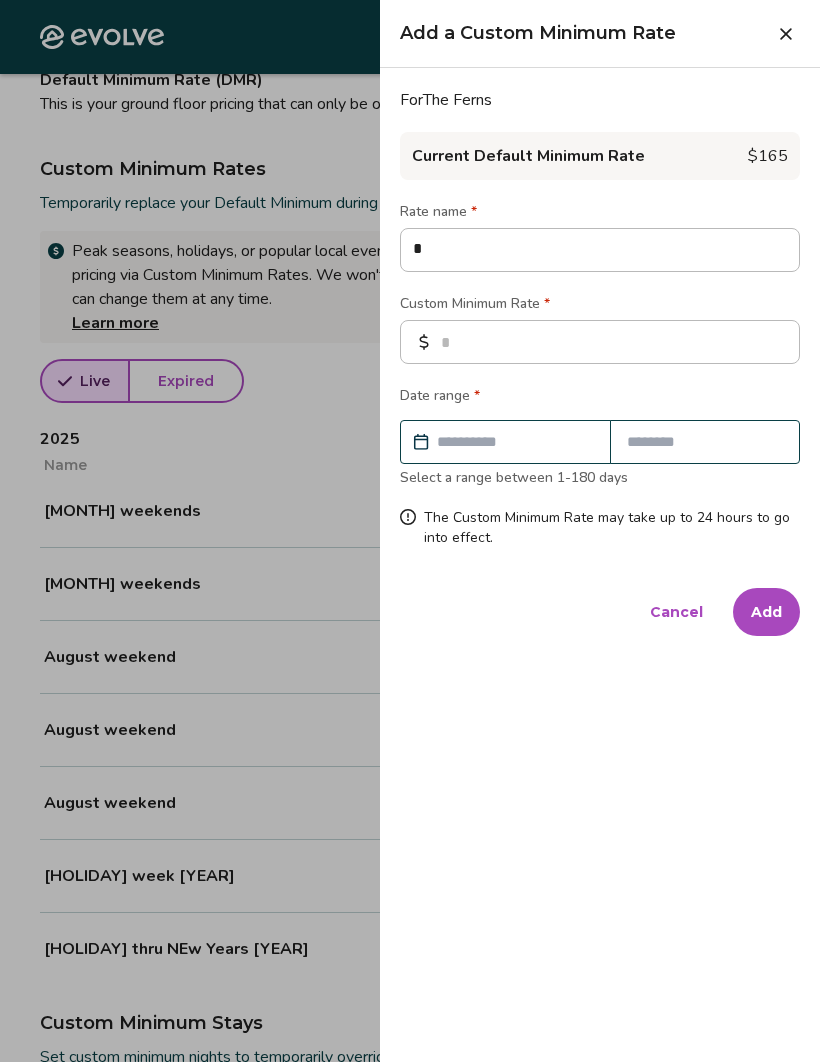 type on "**" 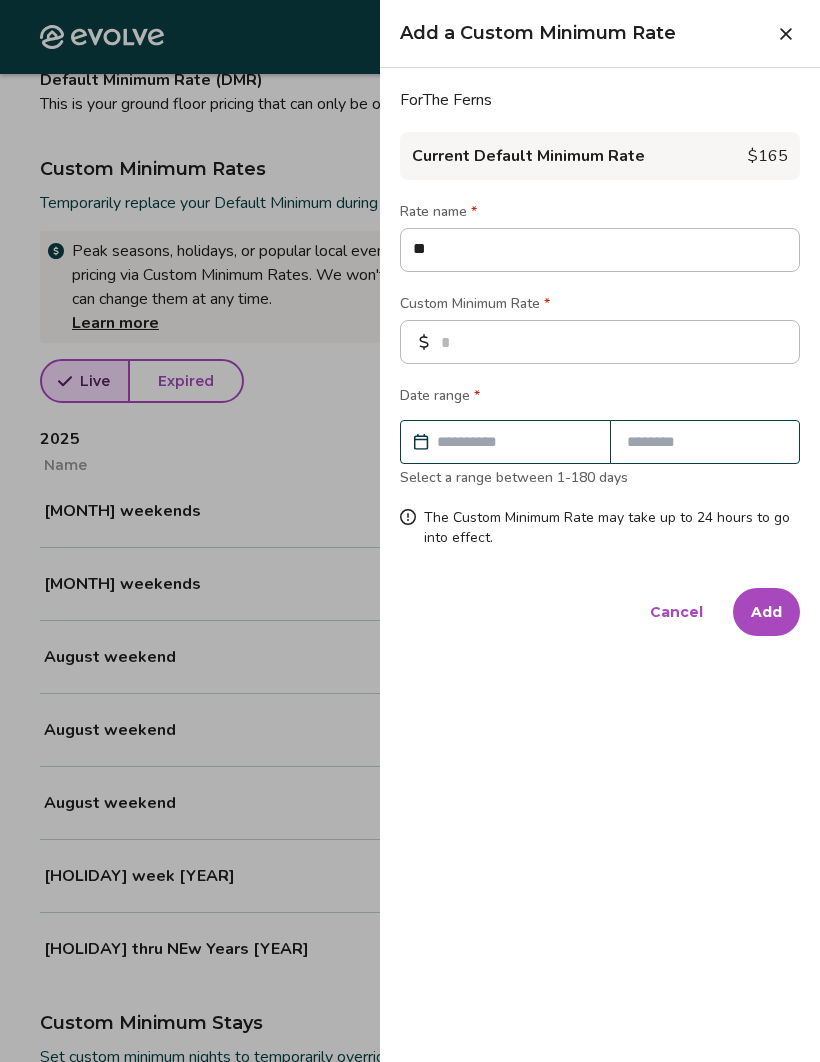 type on "*" 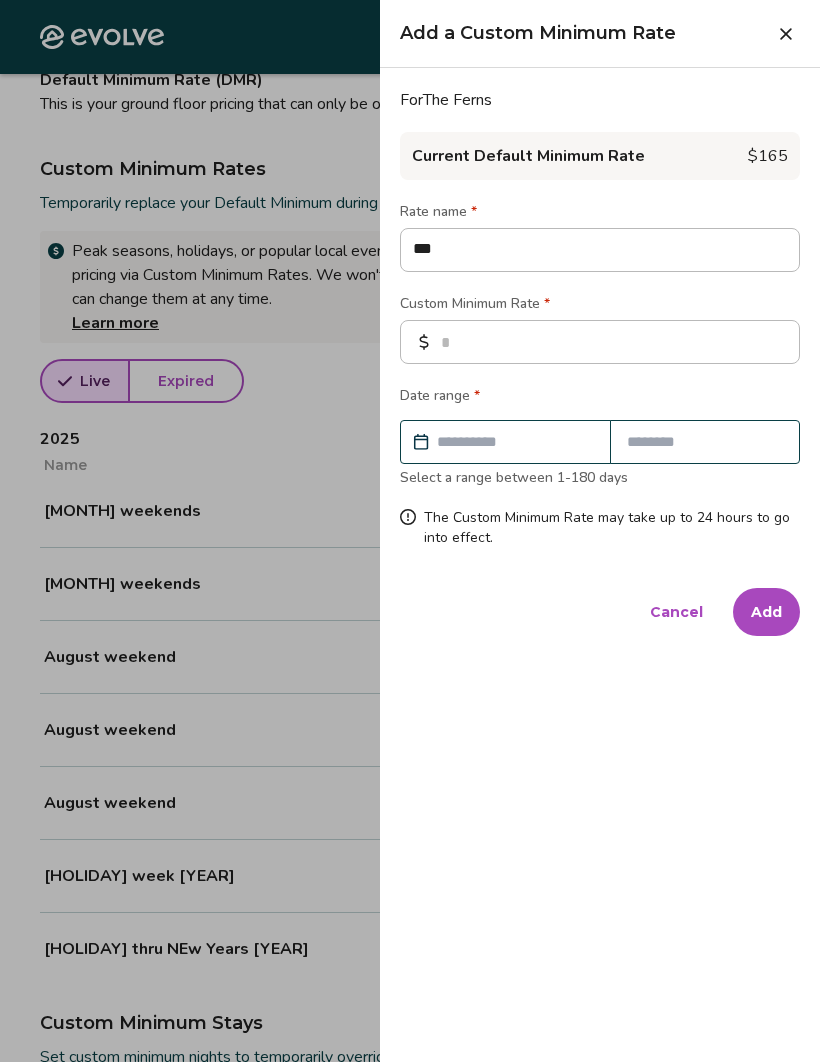 type on "*" 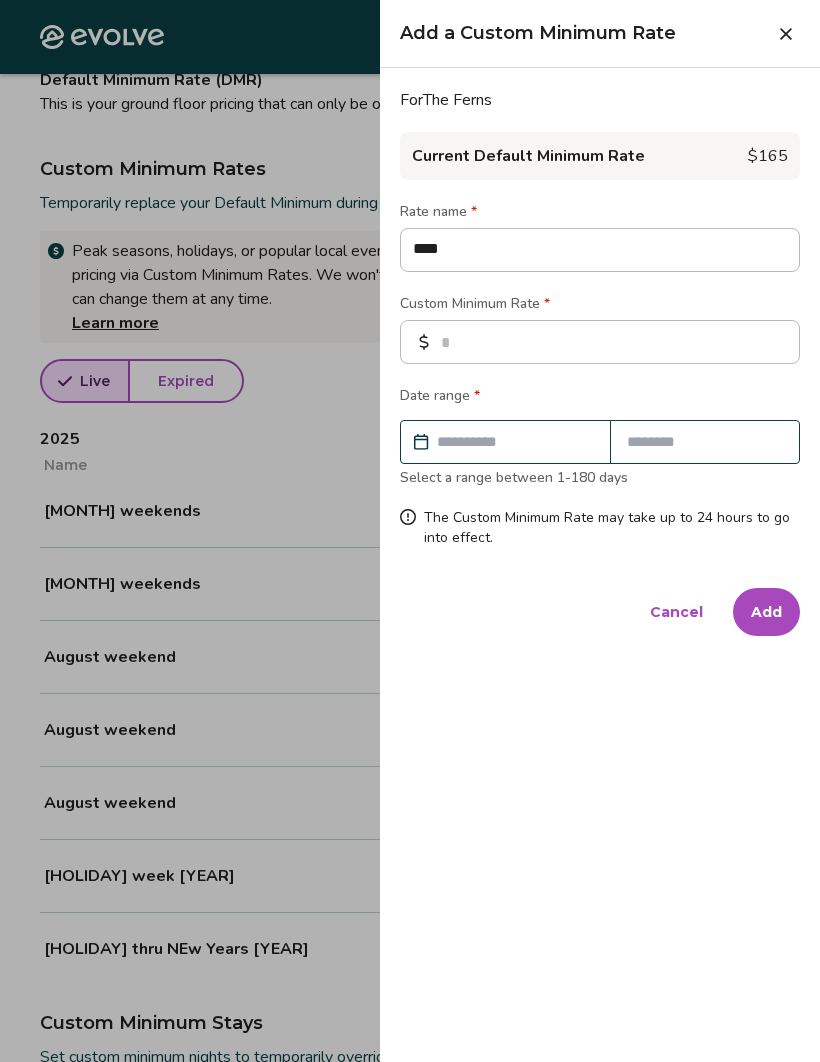 type on "*" 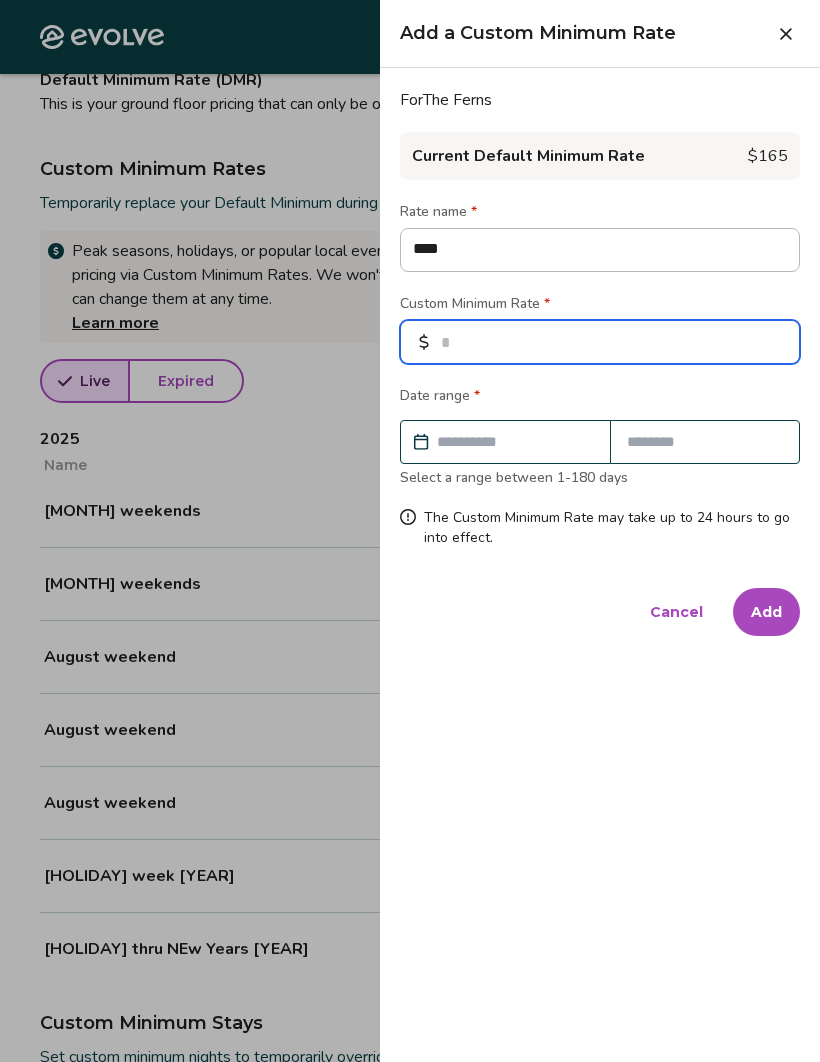click at bounding box center (600, 342) 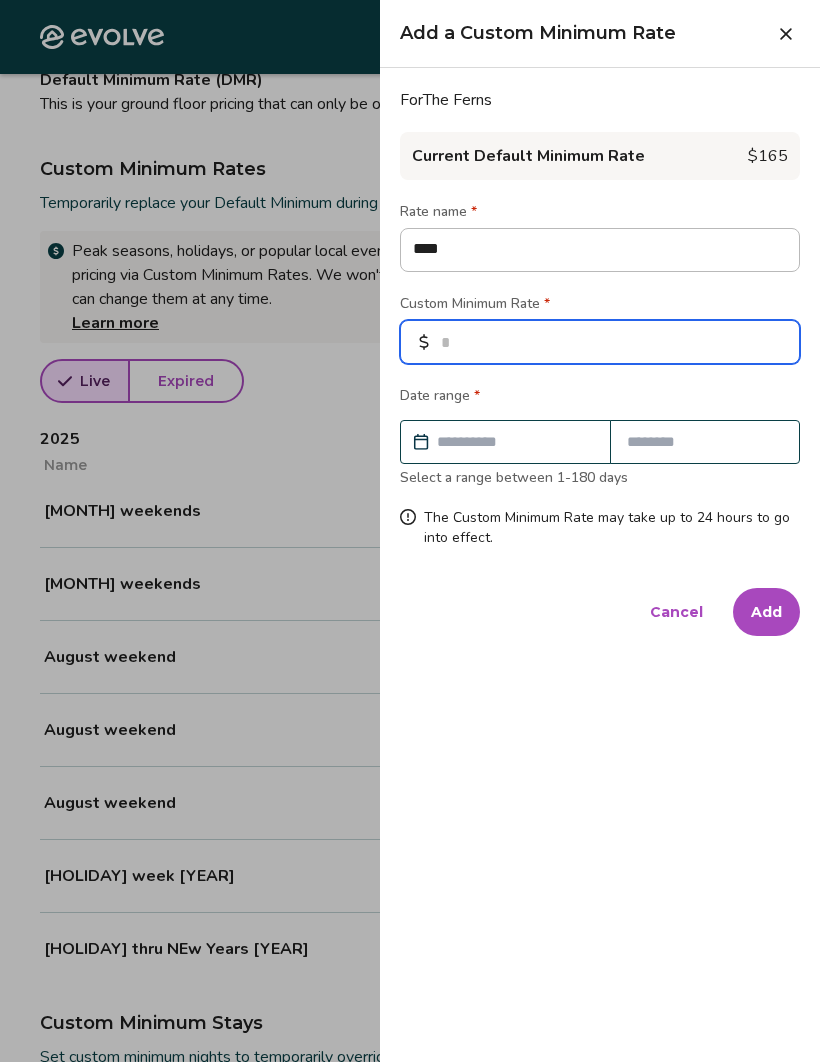 type on "*" 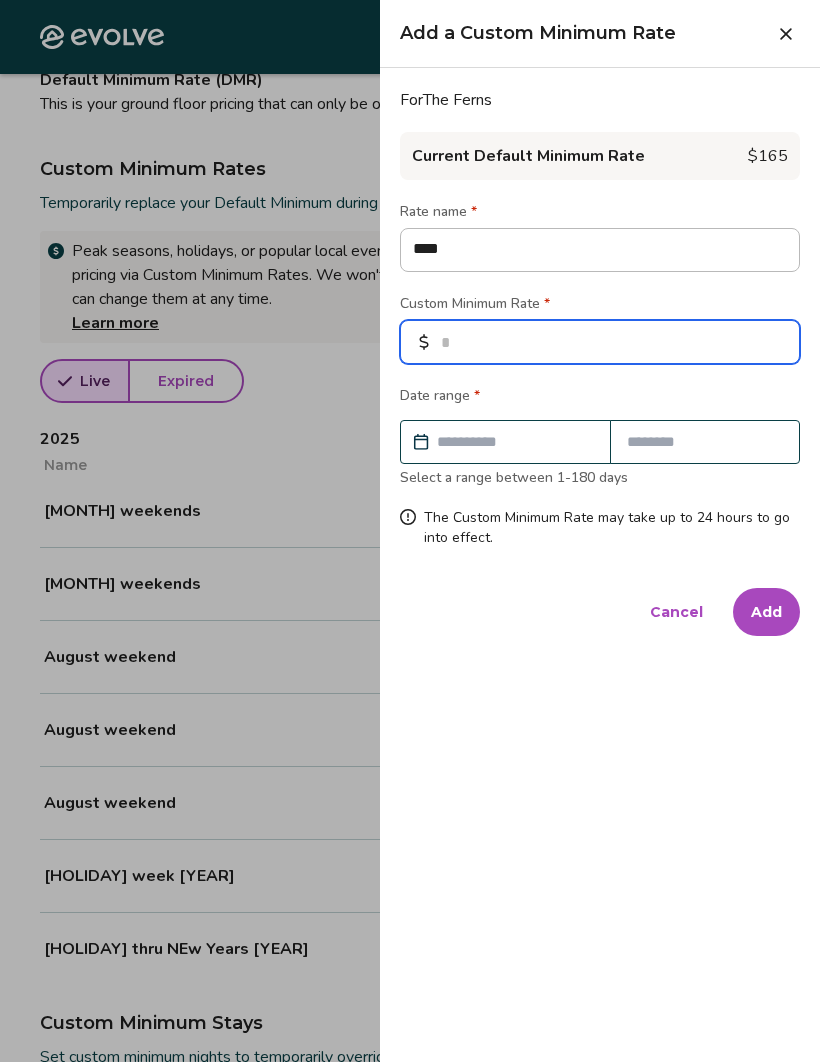 type on "*" 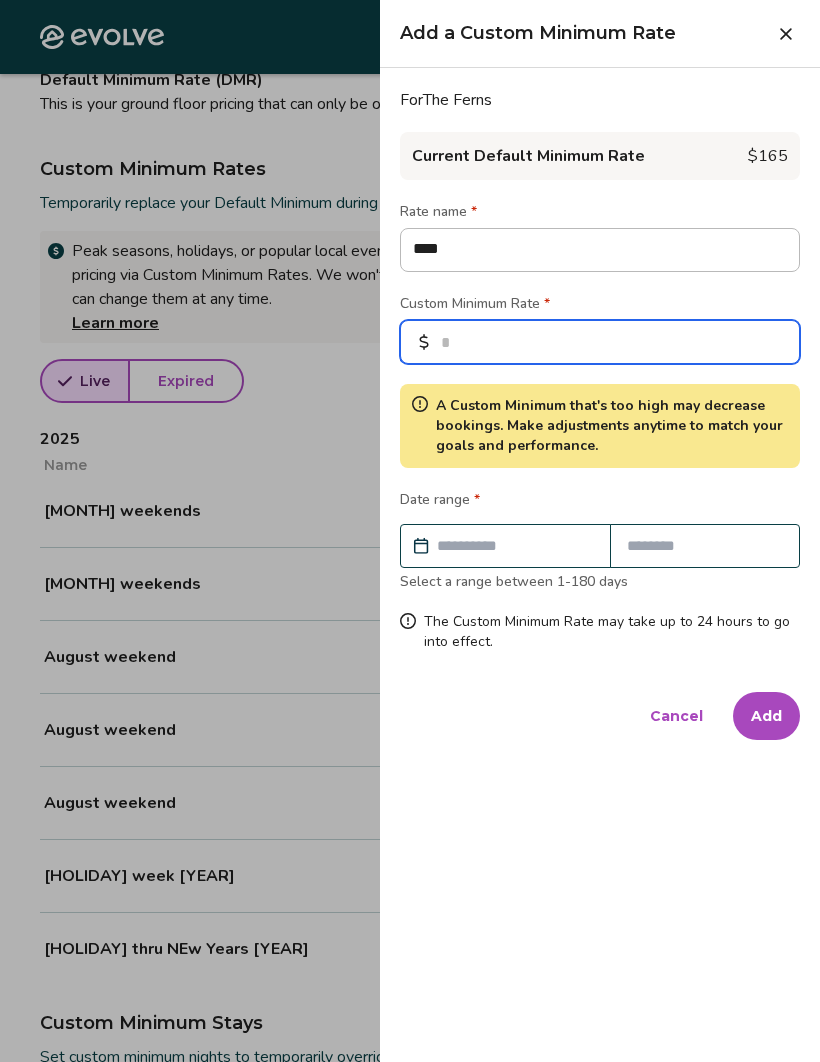 type on "***" 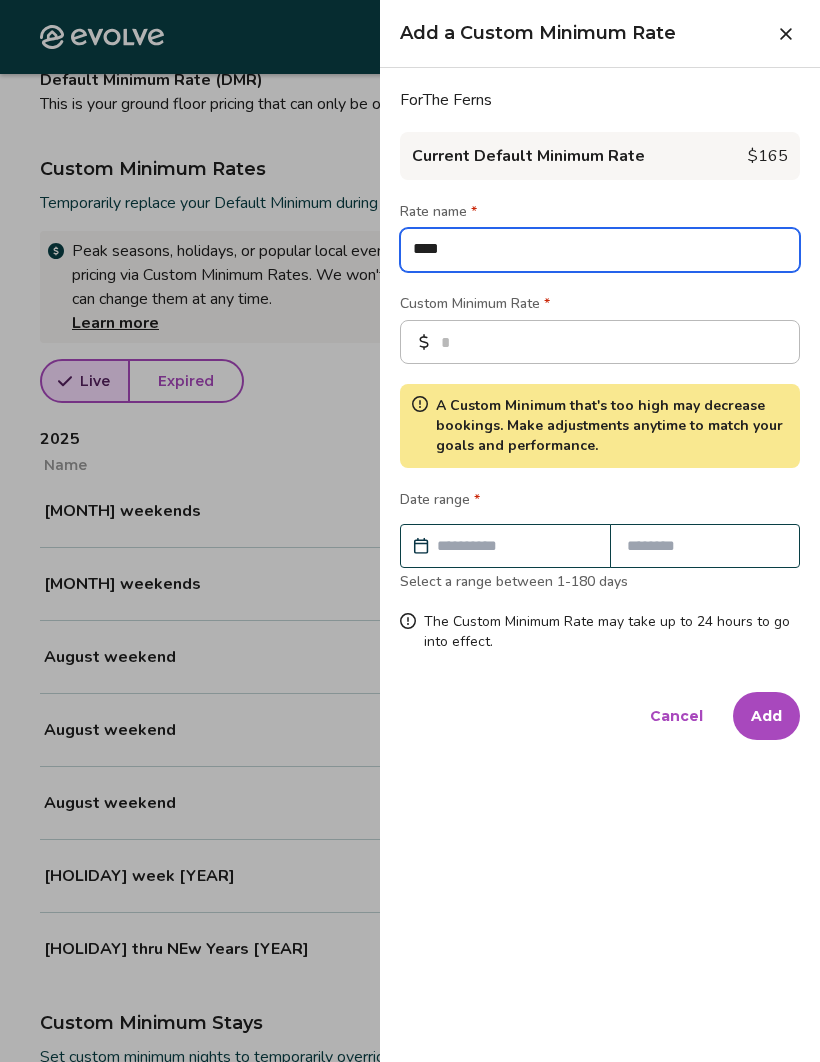 click on "****" at bounding box center [600, 250] 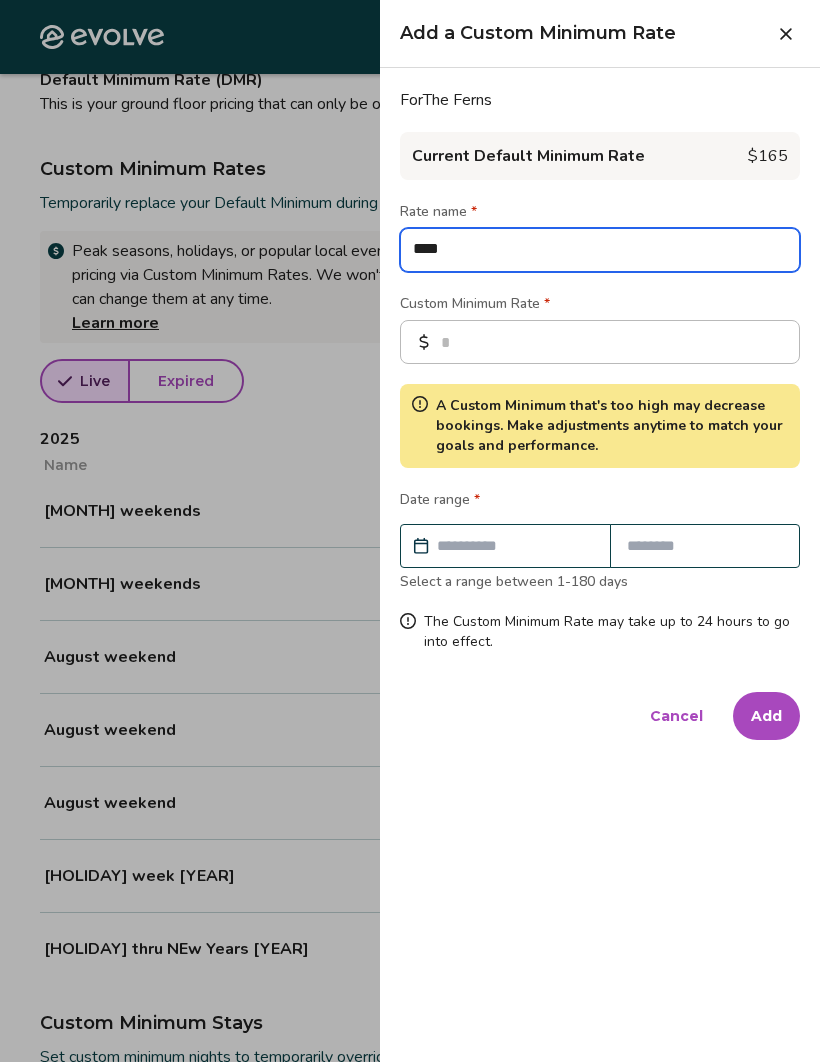 type on "****" 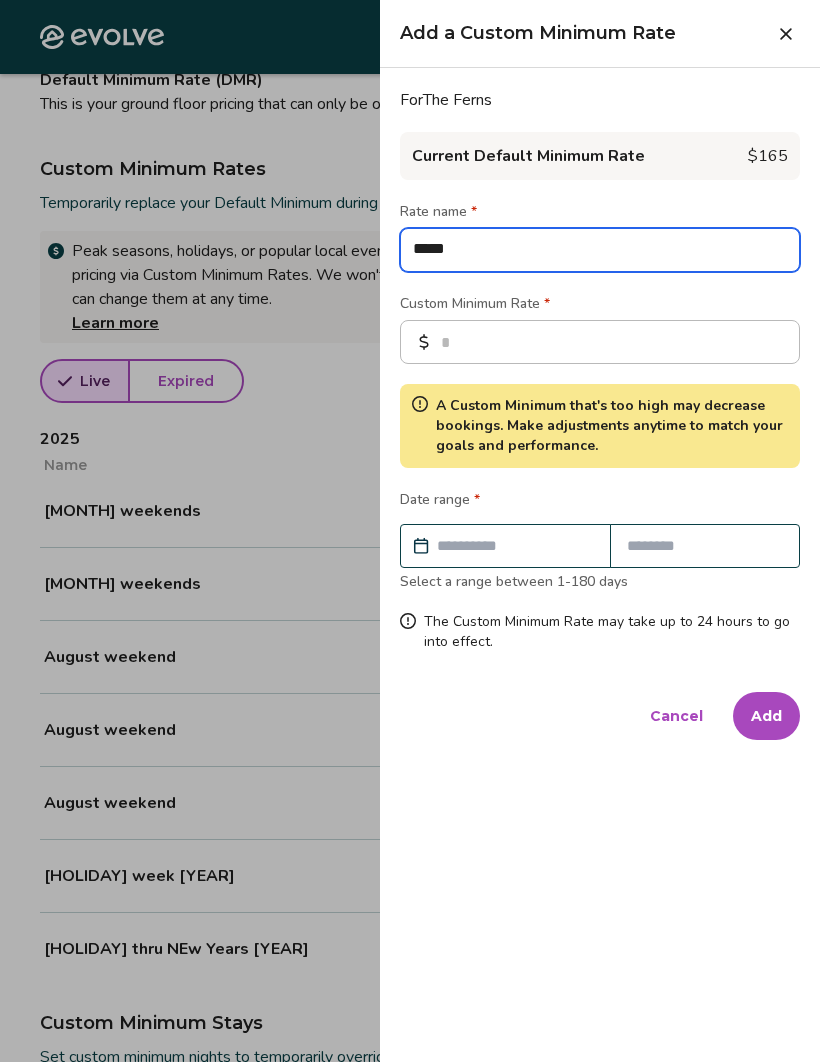 type on "*" 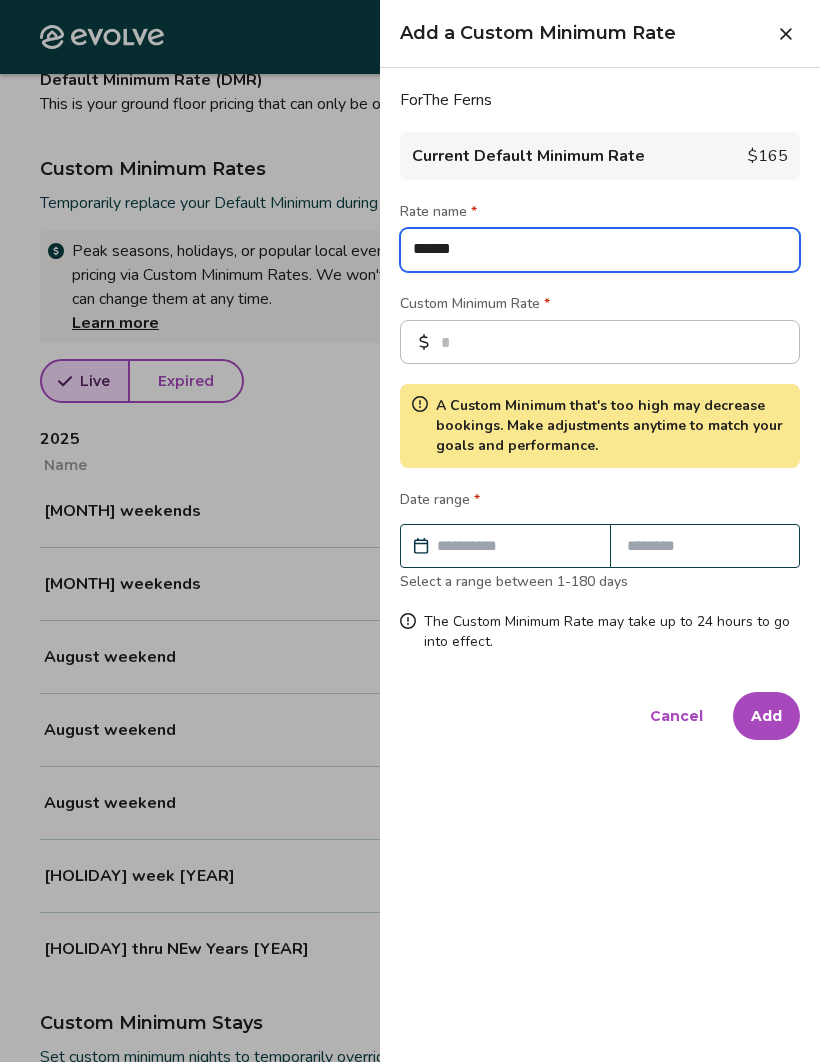 type on "*******" 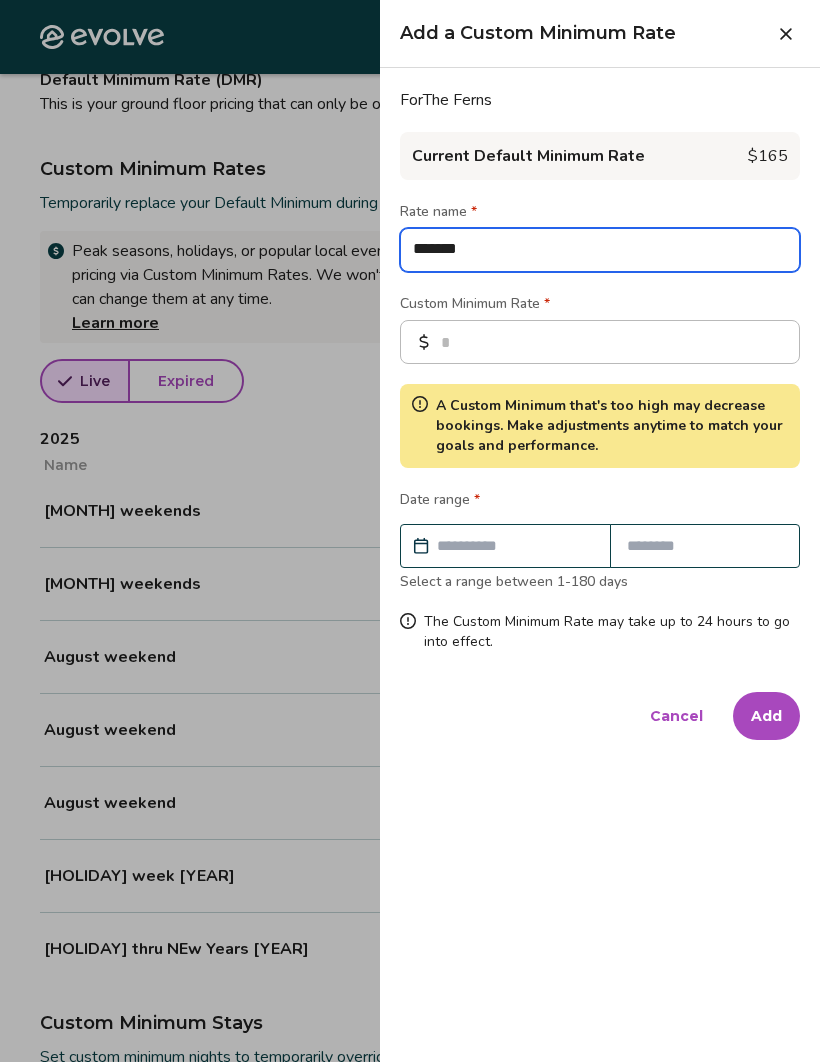 type on "********" 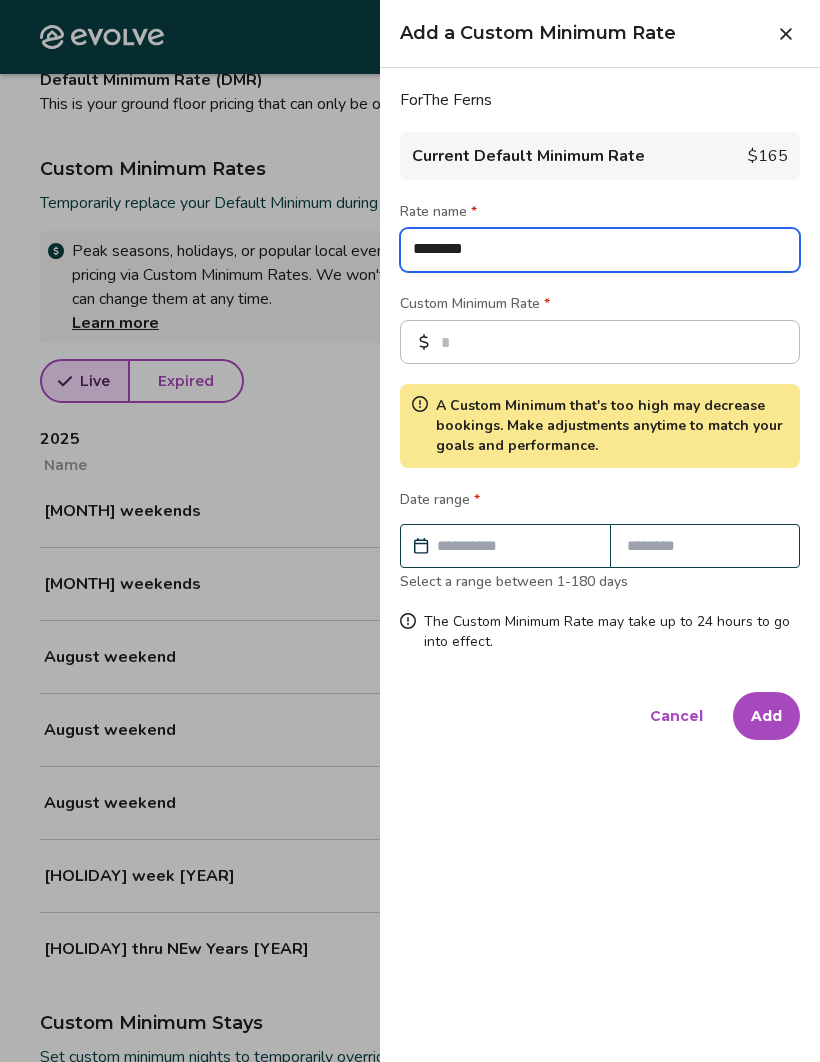 type on "*" 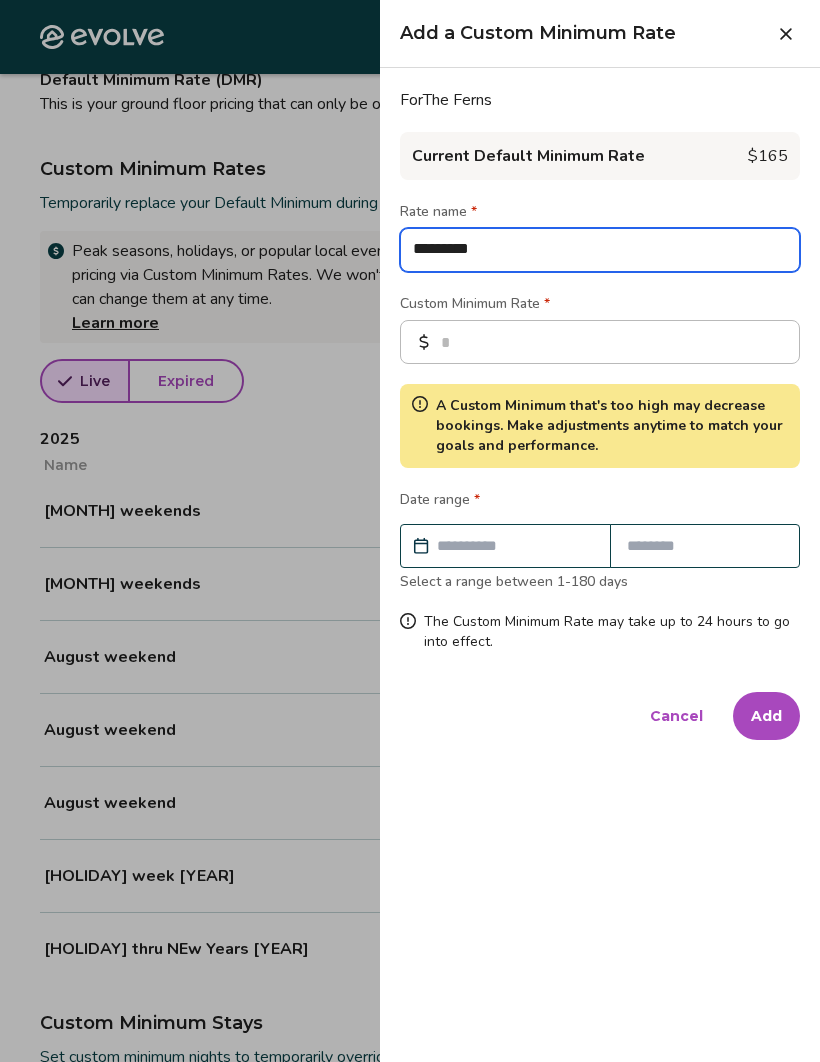 type on "*" 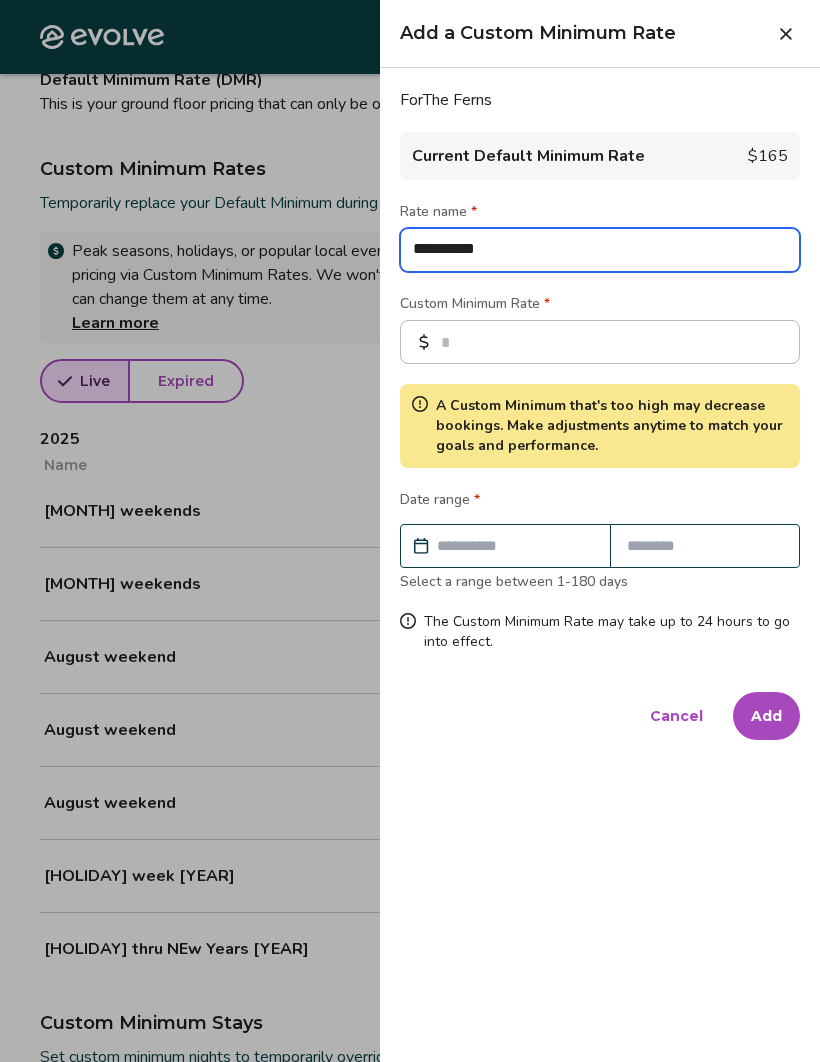 type on "*" 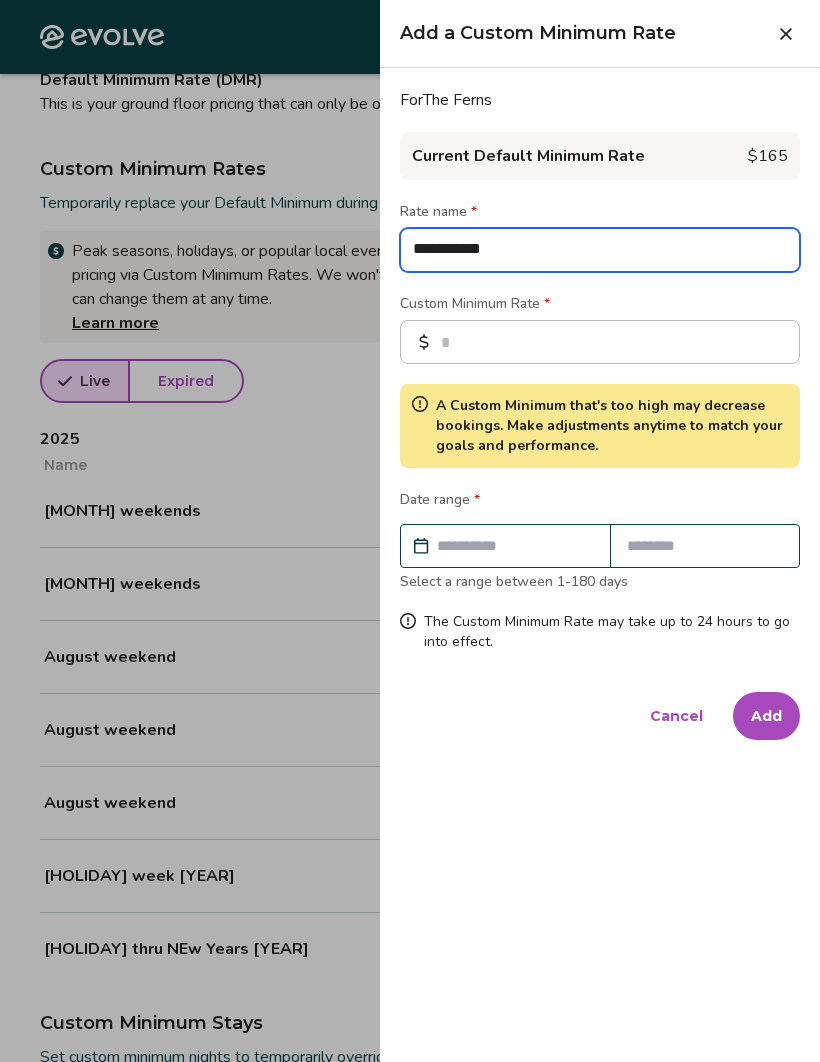type on "*" 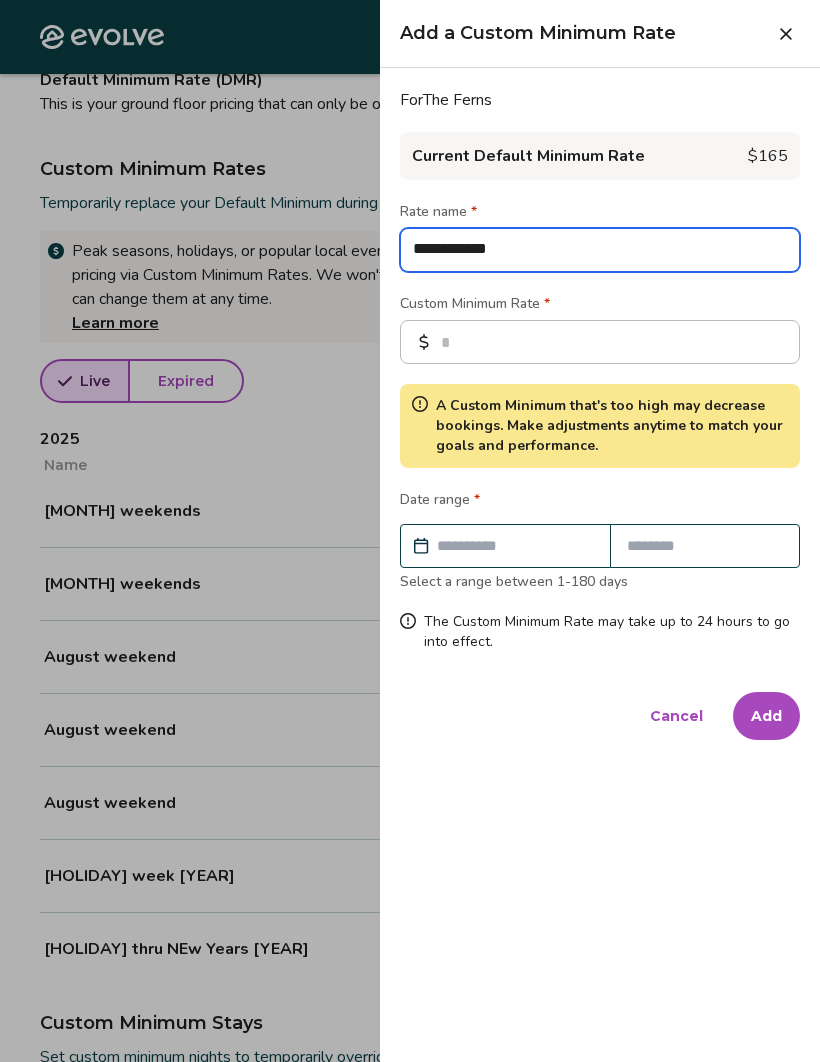 type on "*" 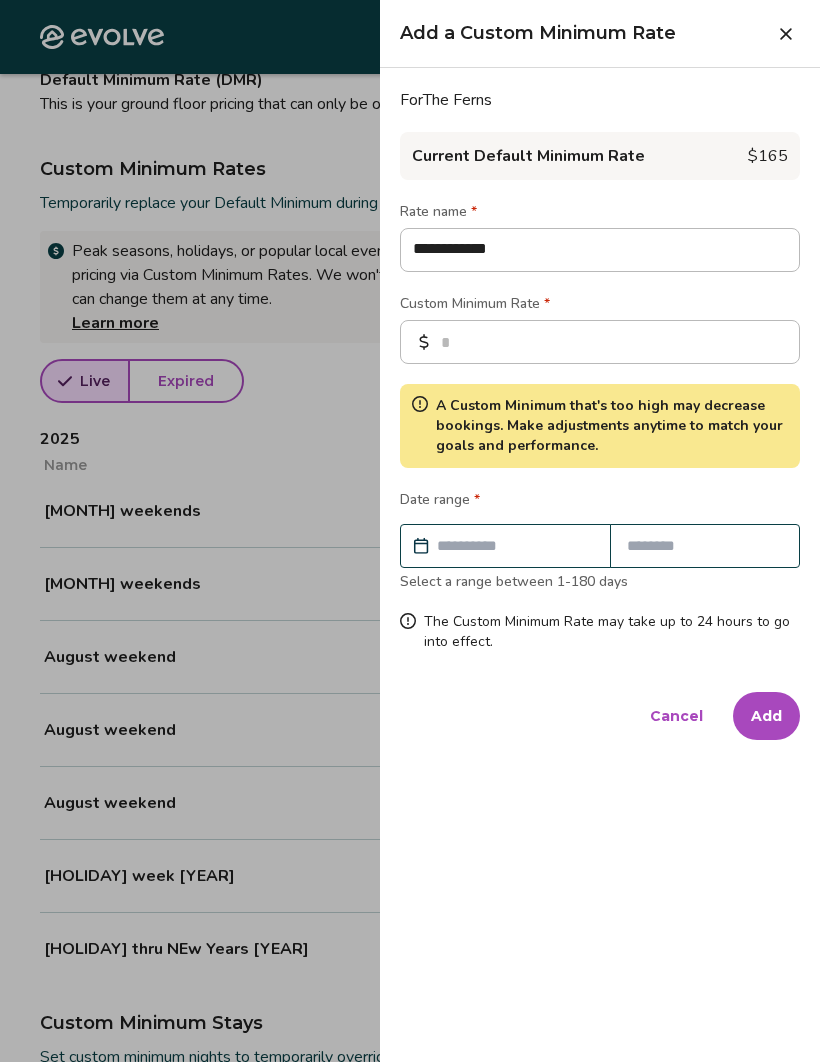 click on "Add Cancel" at bounding box center [600, 716] 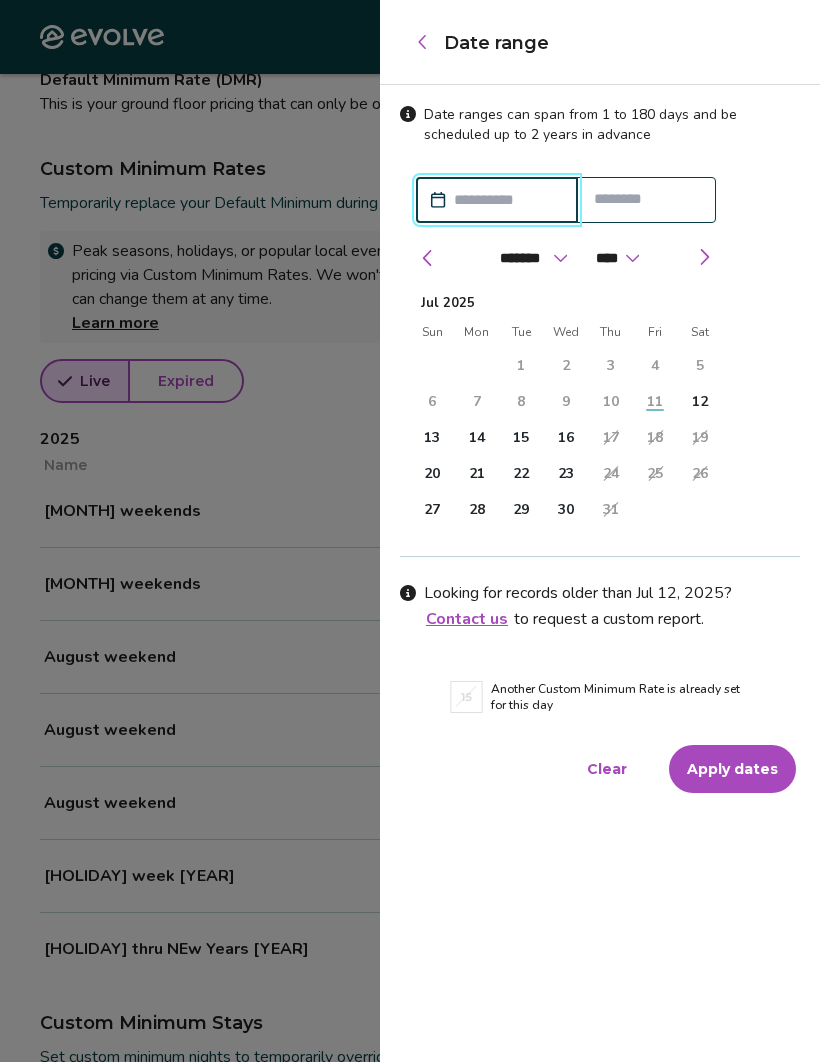 click at bounding box center [704, 257] 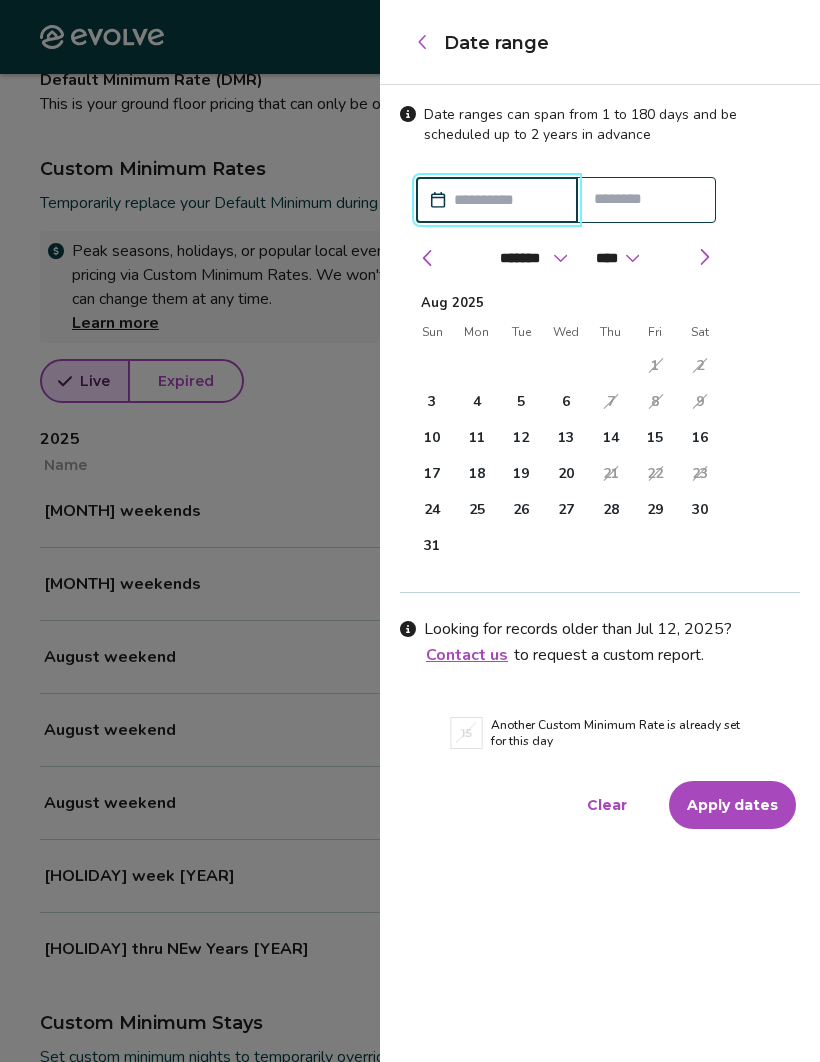 click at bounding box center [704, 257] 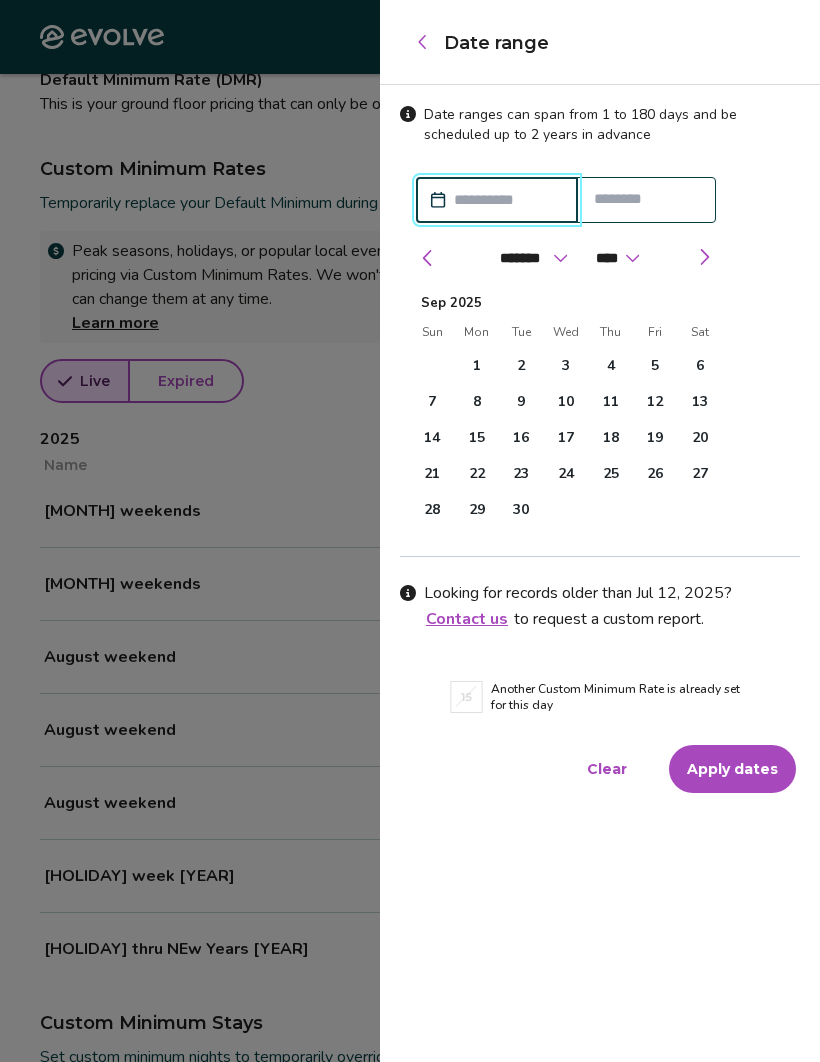 click on "12" at bounding box center [655, 402] 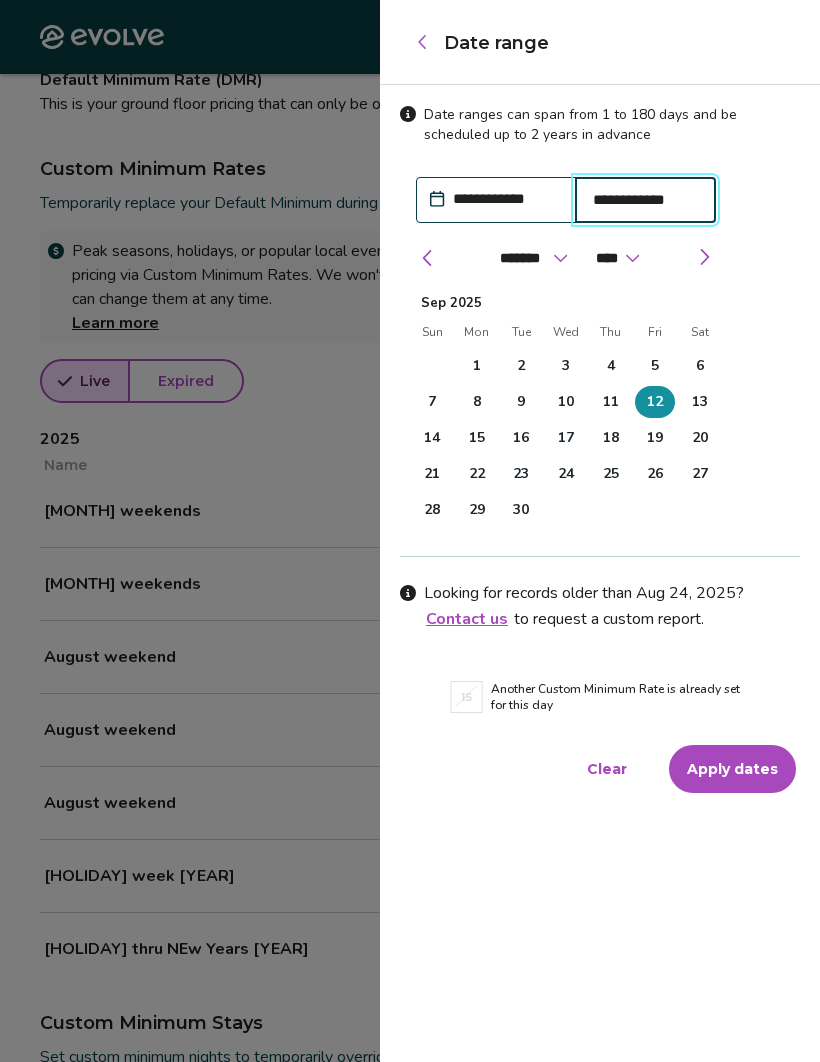 click on "13" at bounding box center [700, 402] 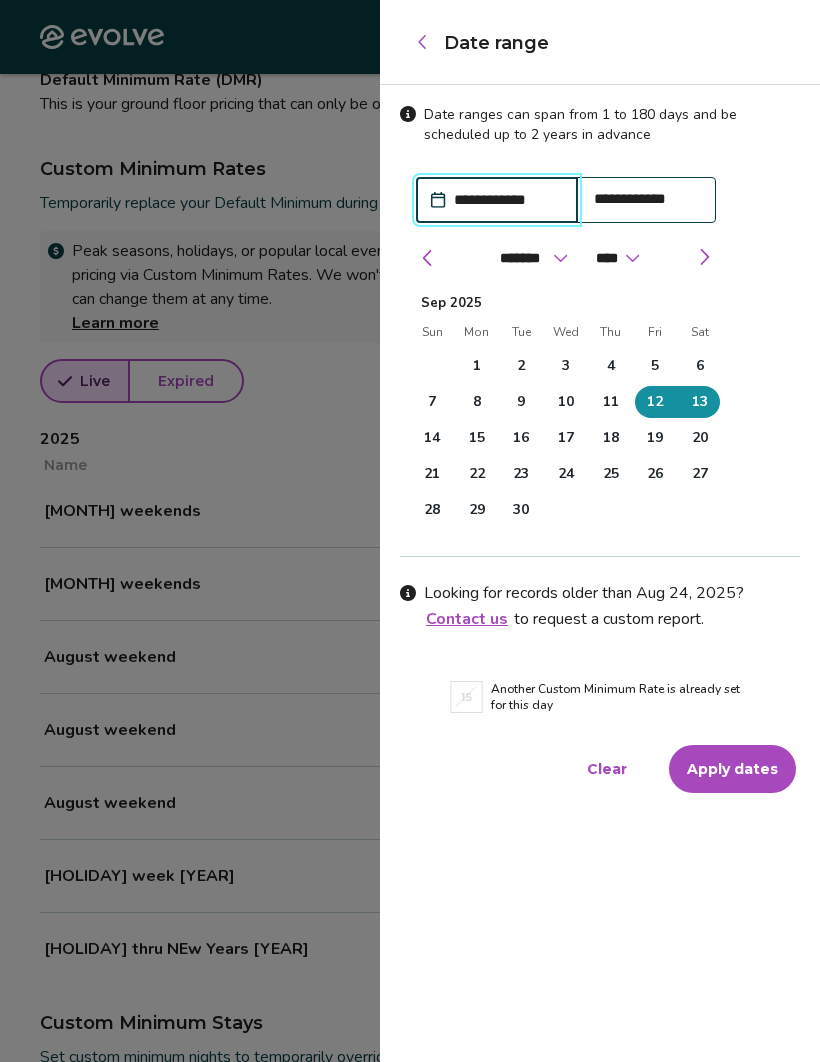 click on "Apply dates" at bounding box center [732, 769] 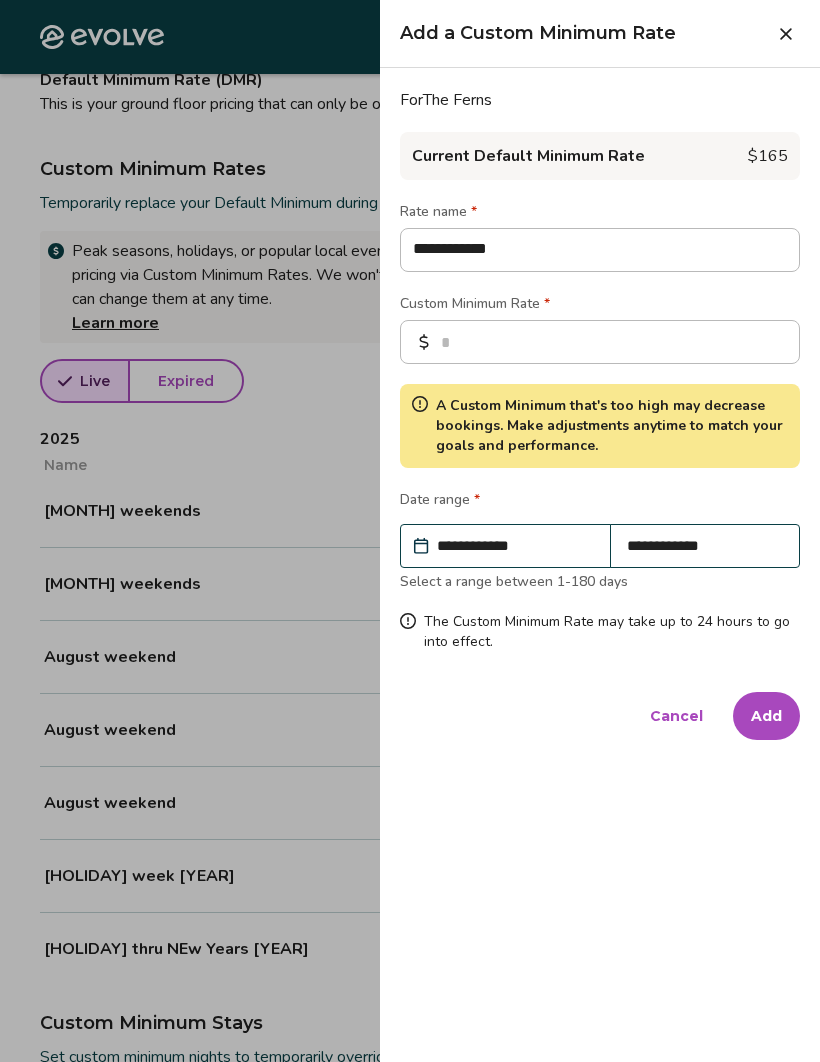 click on "Add" at bounding box center [766, 716] 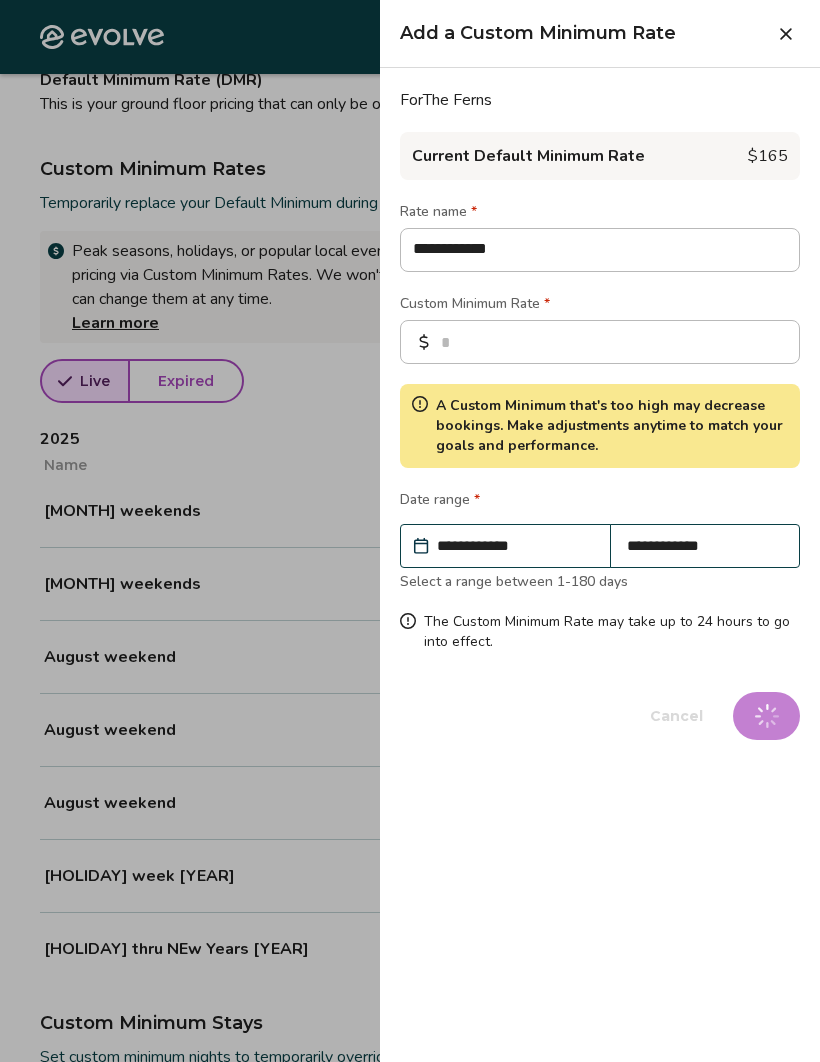 type on "*" 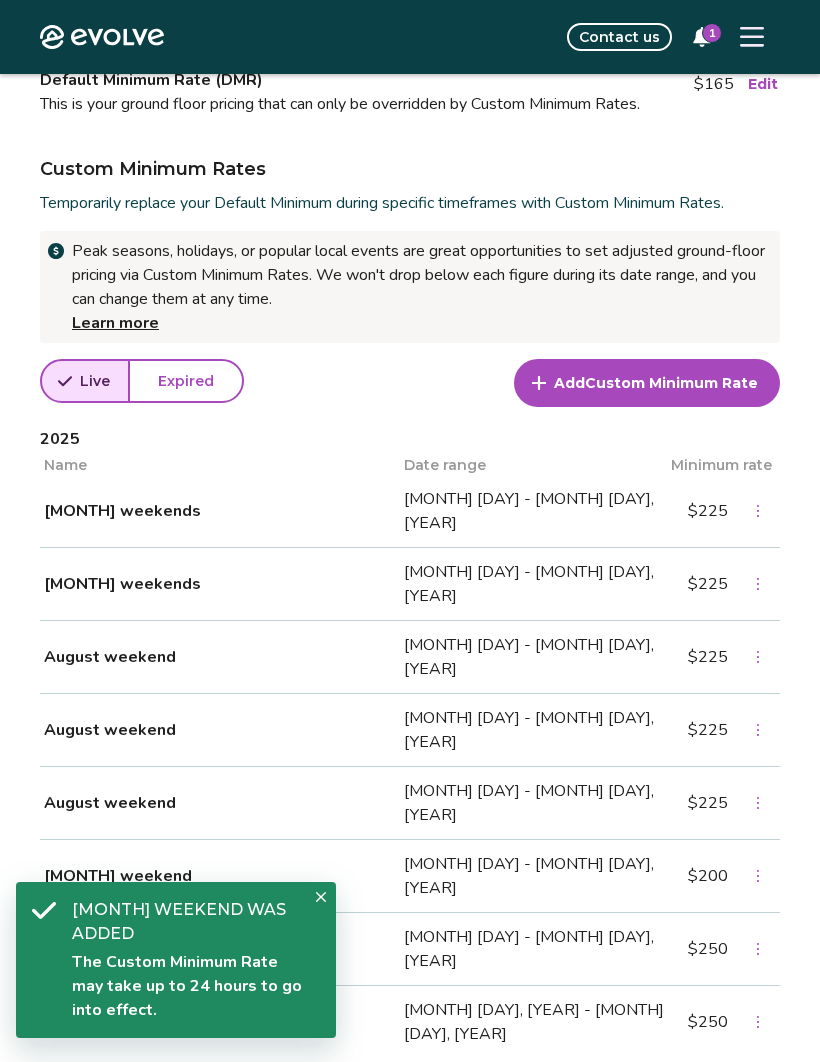 click 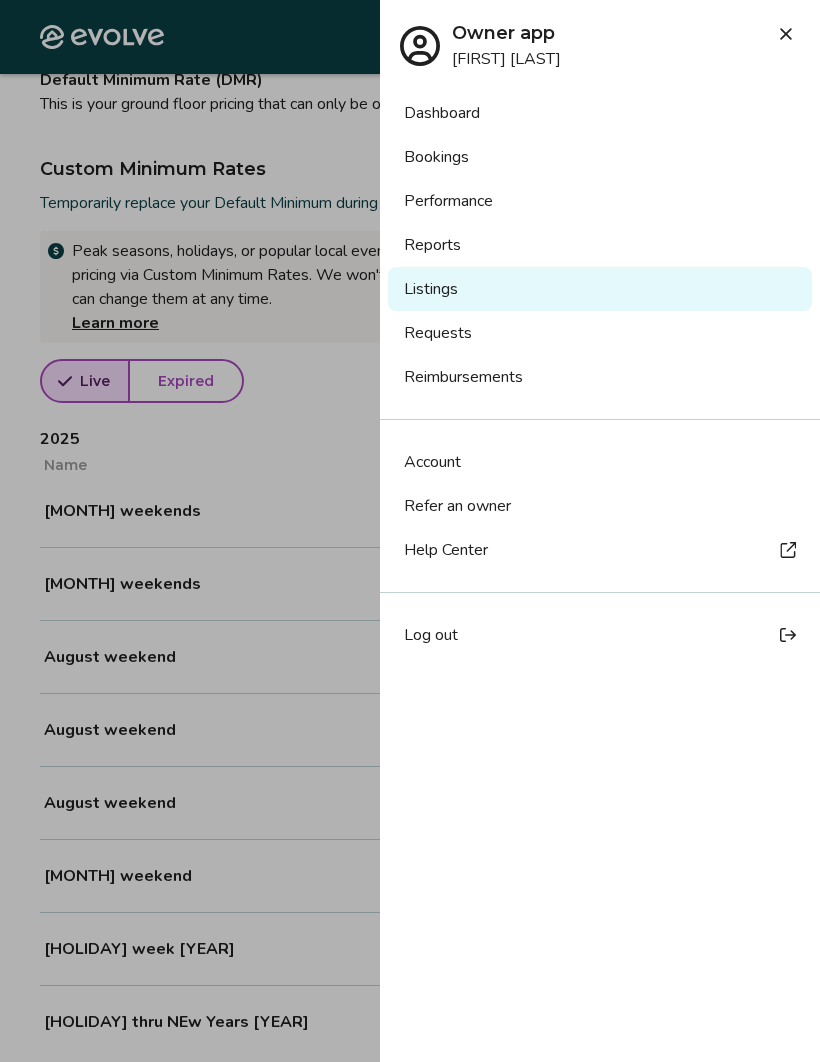 click on "Listings" at bounding box center (600, 289) 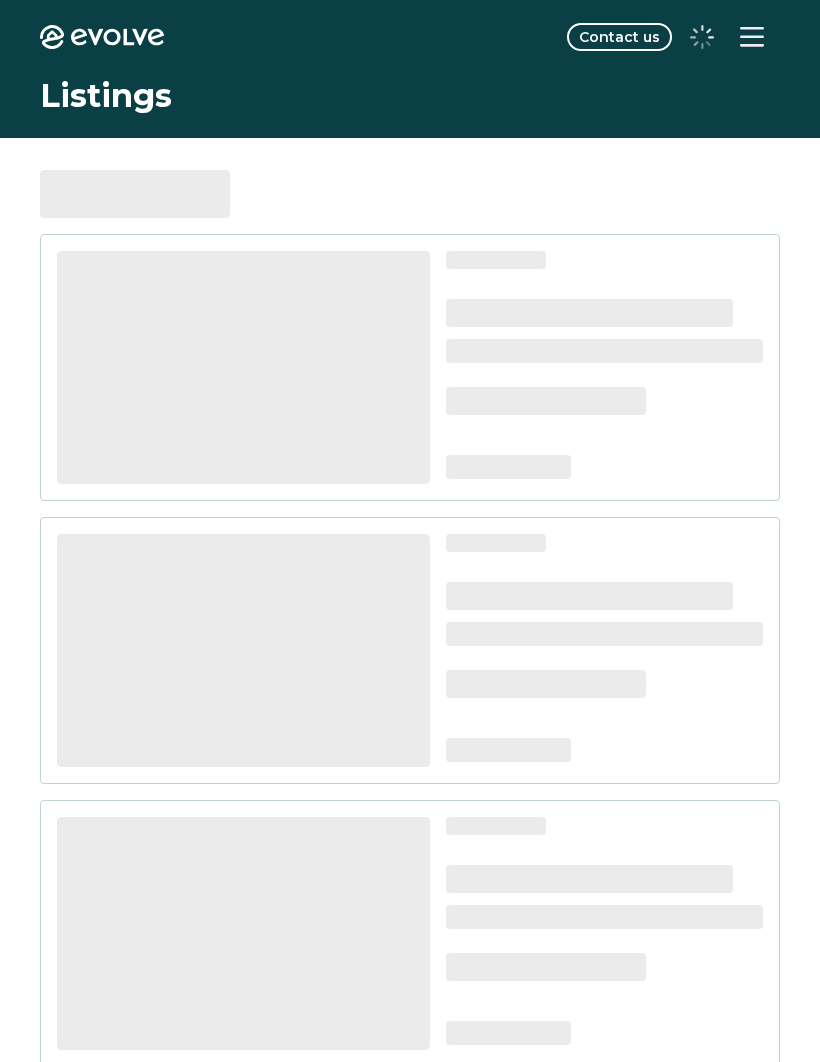 scroll, scrollTop: 0, scrollLeft: 0, axis: both 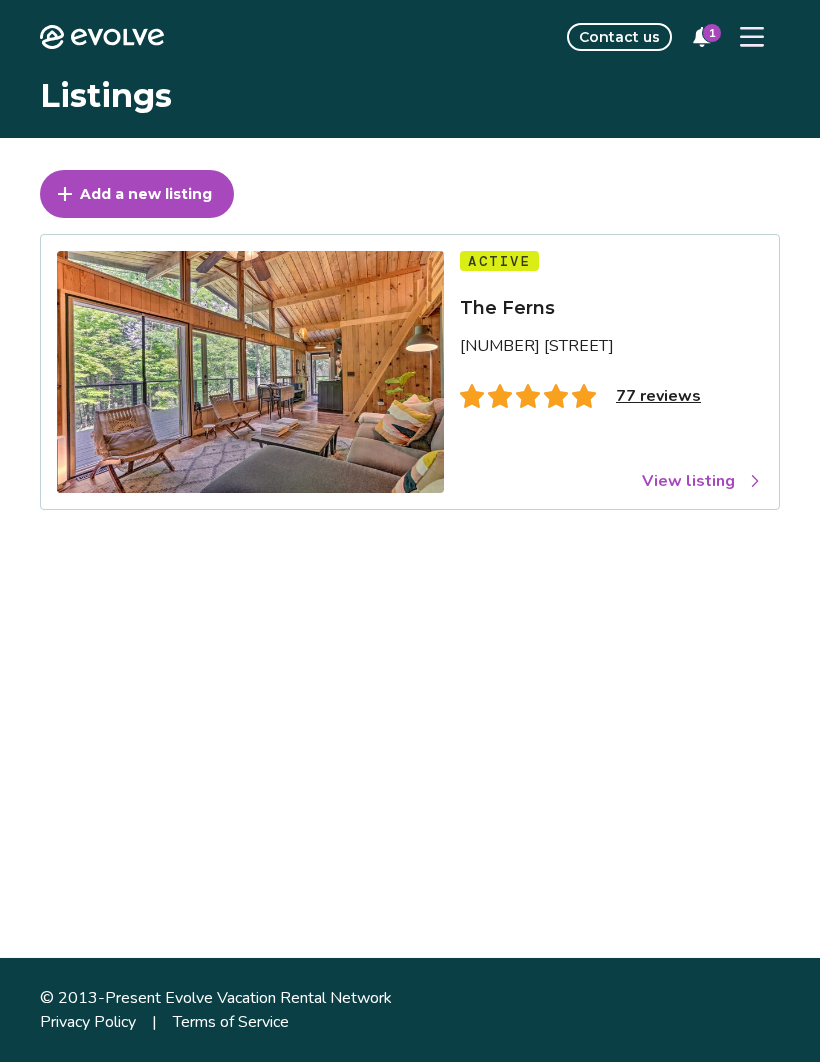 click on "View listing" at bounding box center [702, 481] 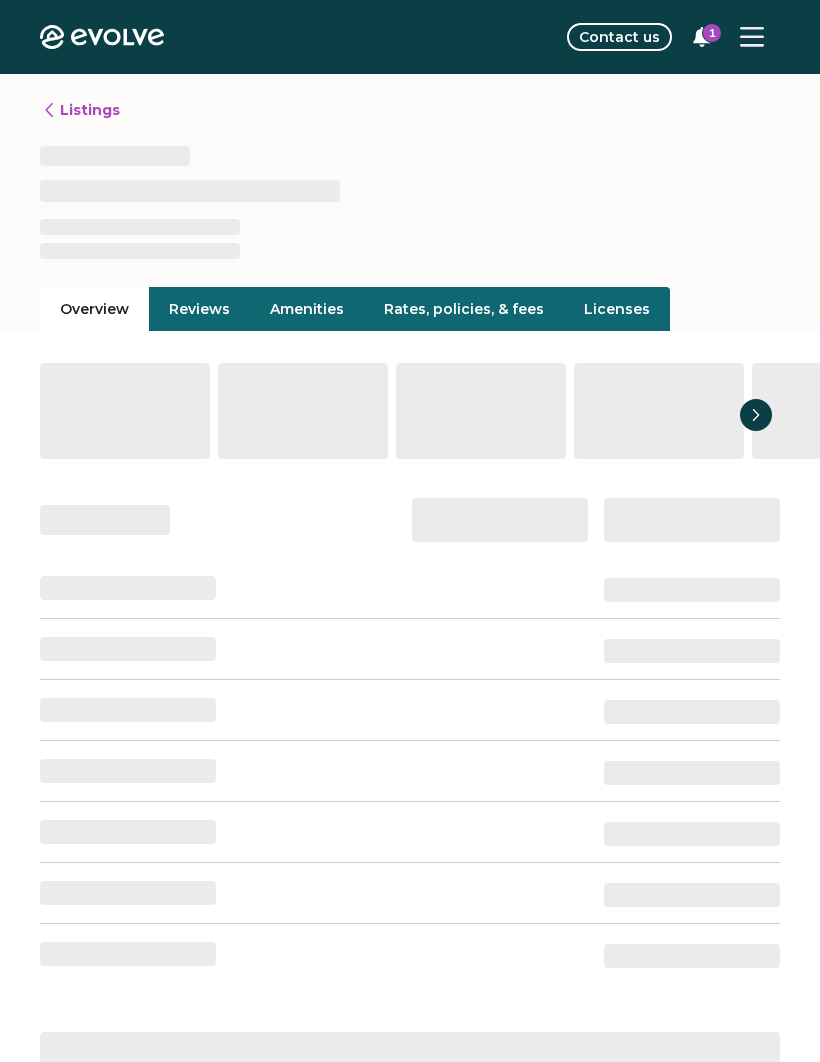 click on "Rates, policies, & fees" at bounding box center [464, 309] 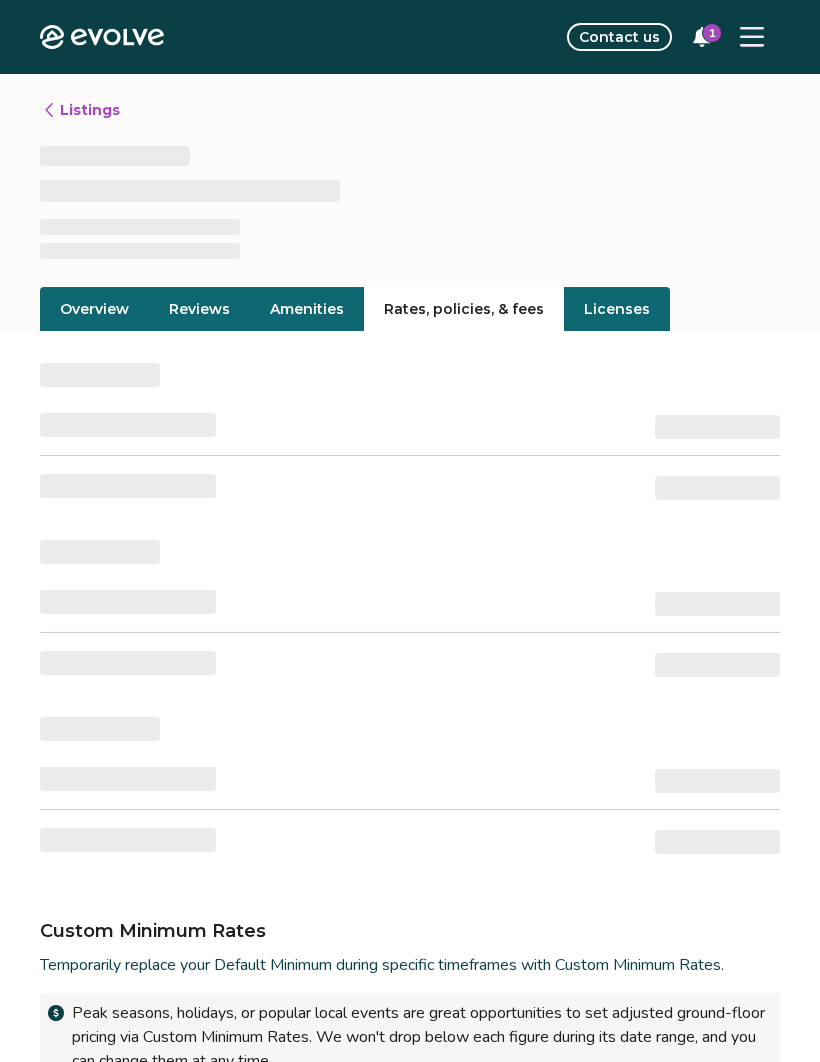 click on "Overview" at bounding box center [94, 309] 